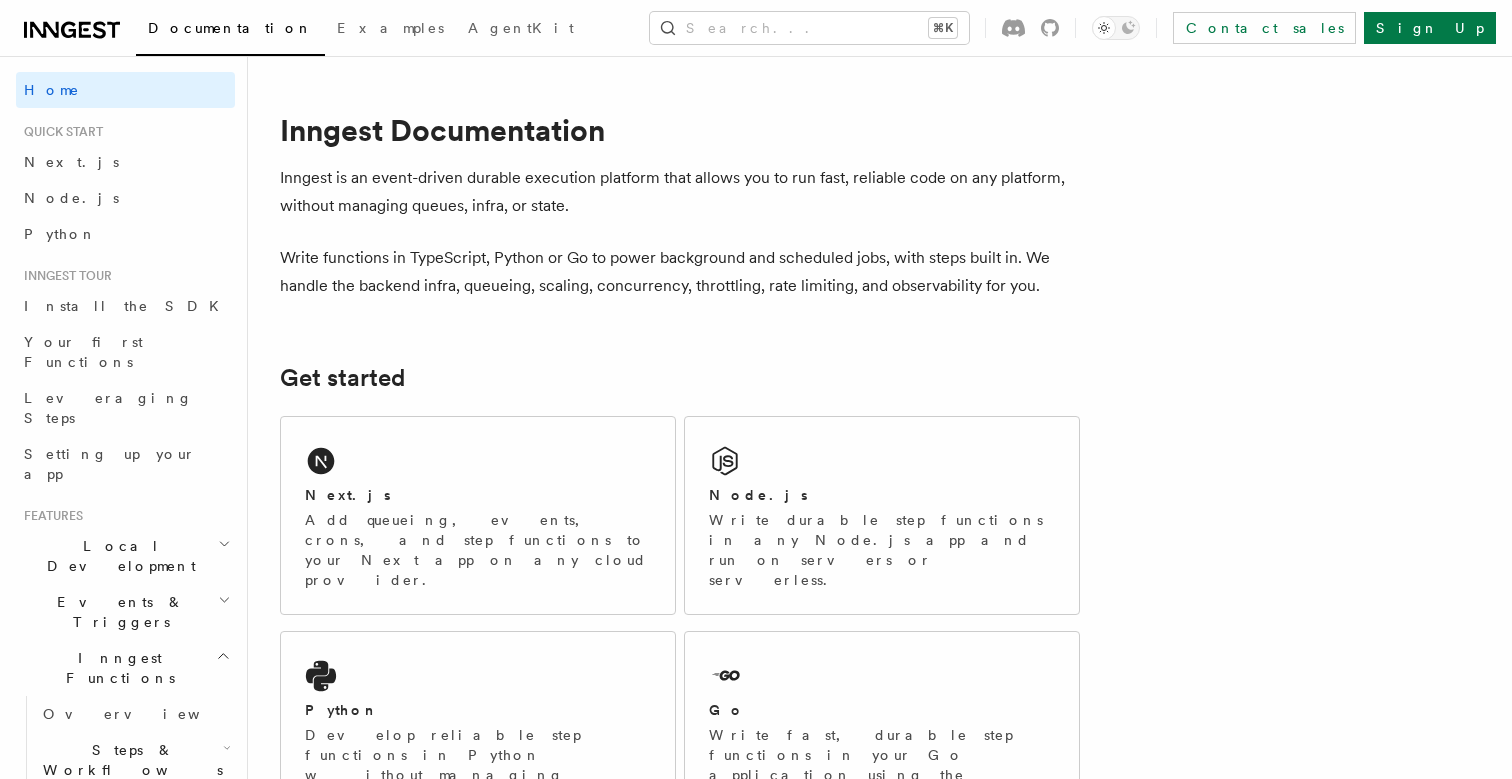 scroll, scrollTop: 0, scrollLeft: 0, axis: both 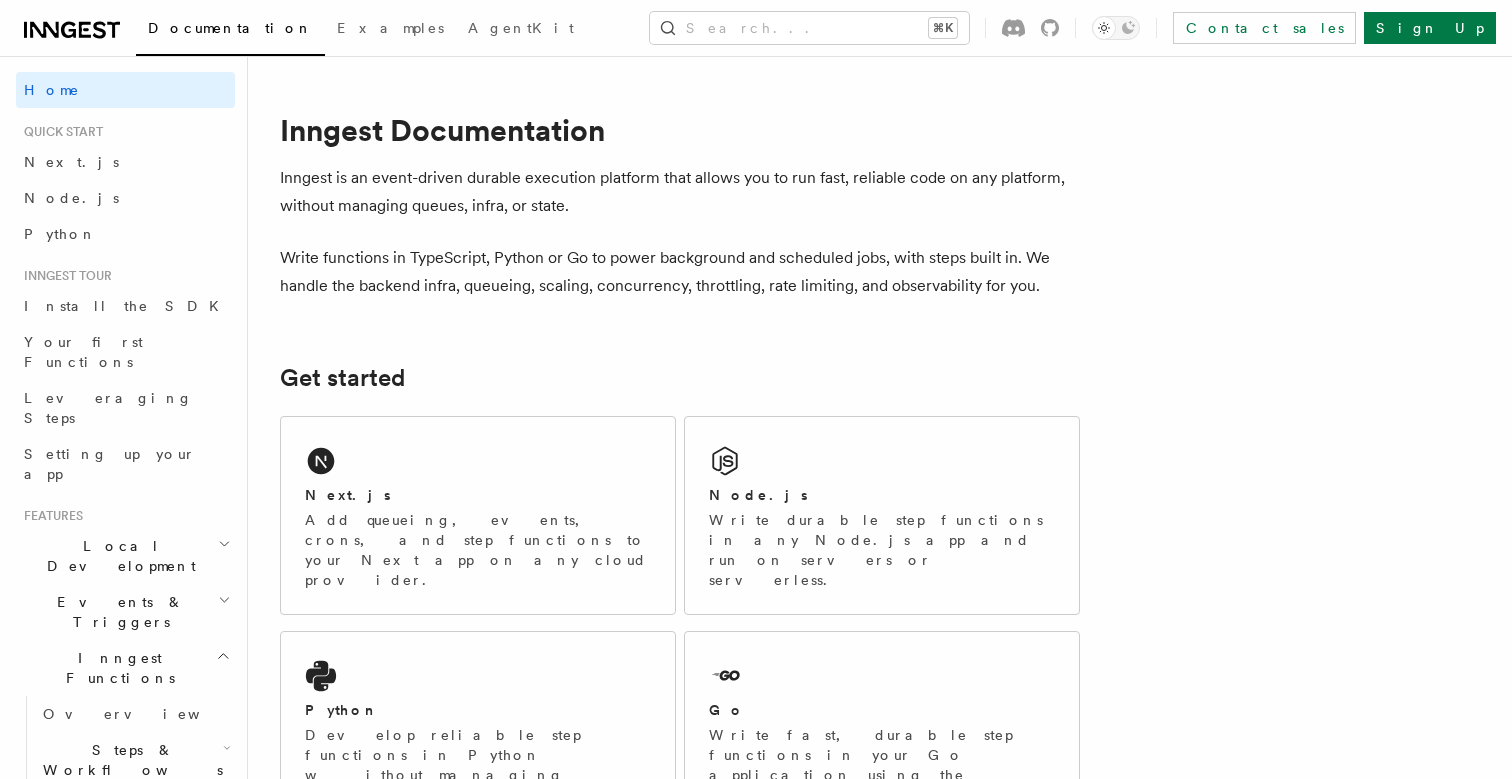 click 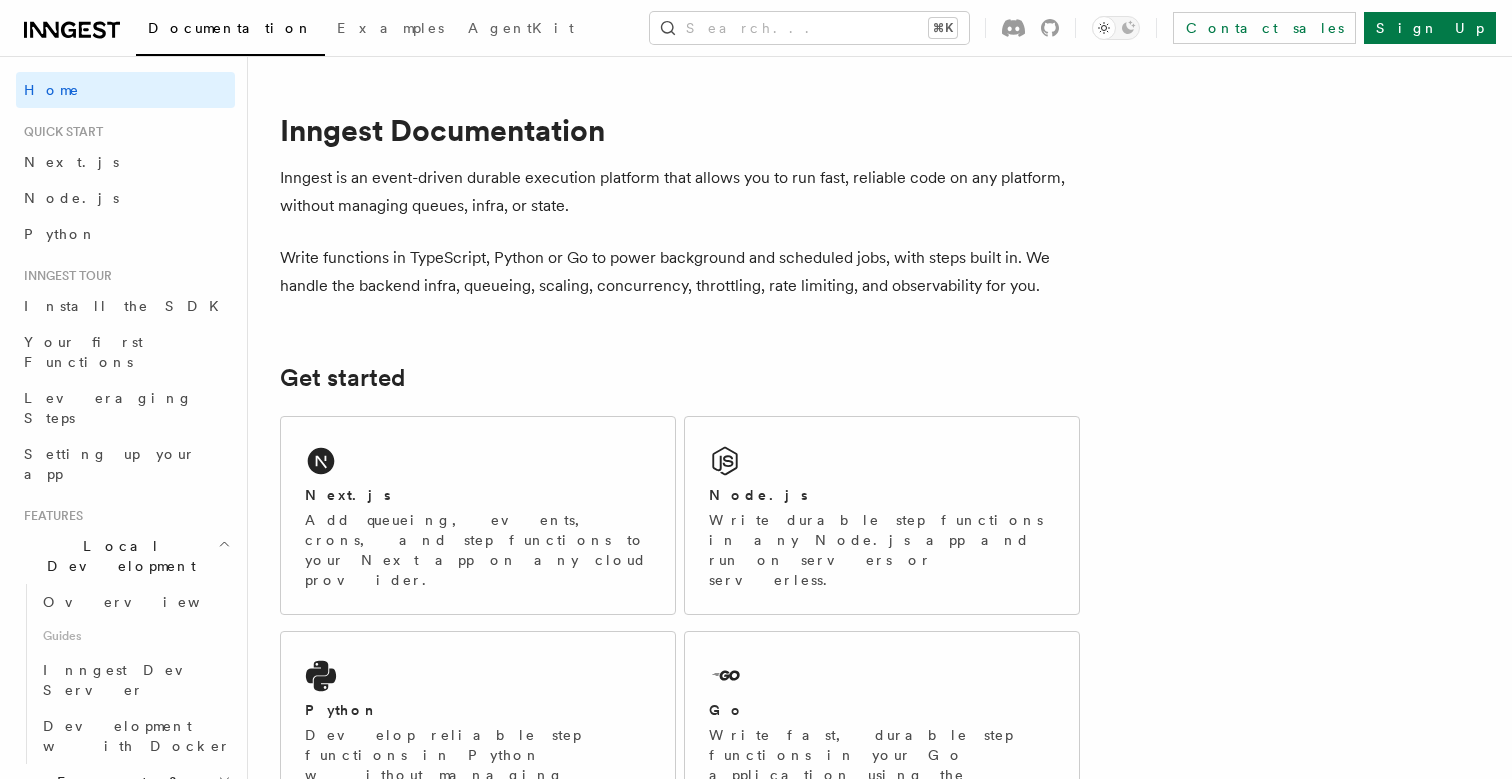 click on "Local Development" at bounding box center [125, 556] 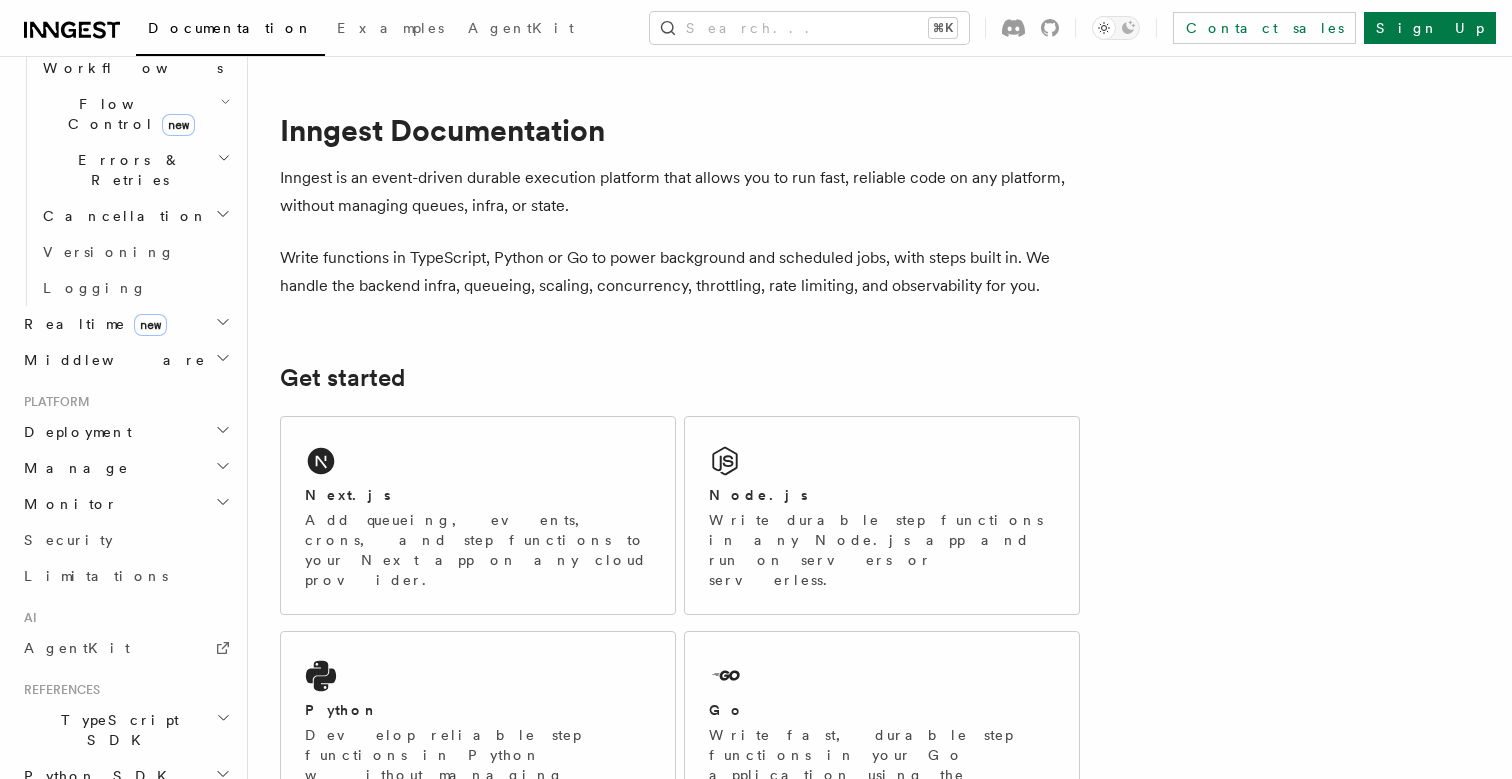 scroll, scrollTop: 821, scrollLeft: 0, axis: vertical 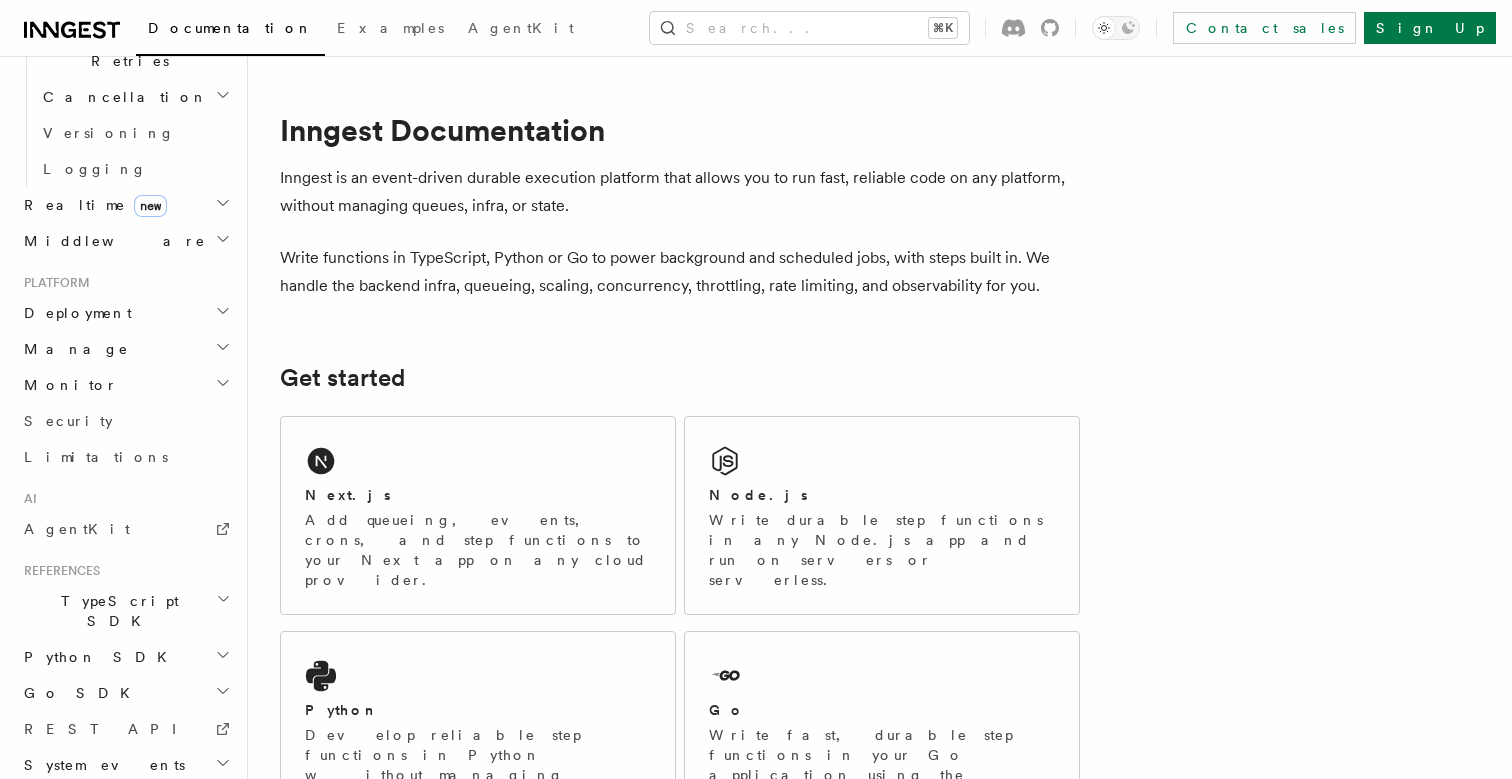 click on "Deployment" at bounding box center [125, 313] 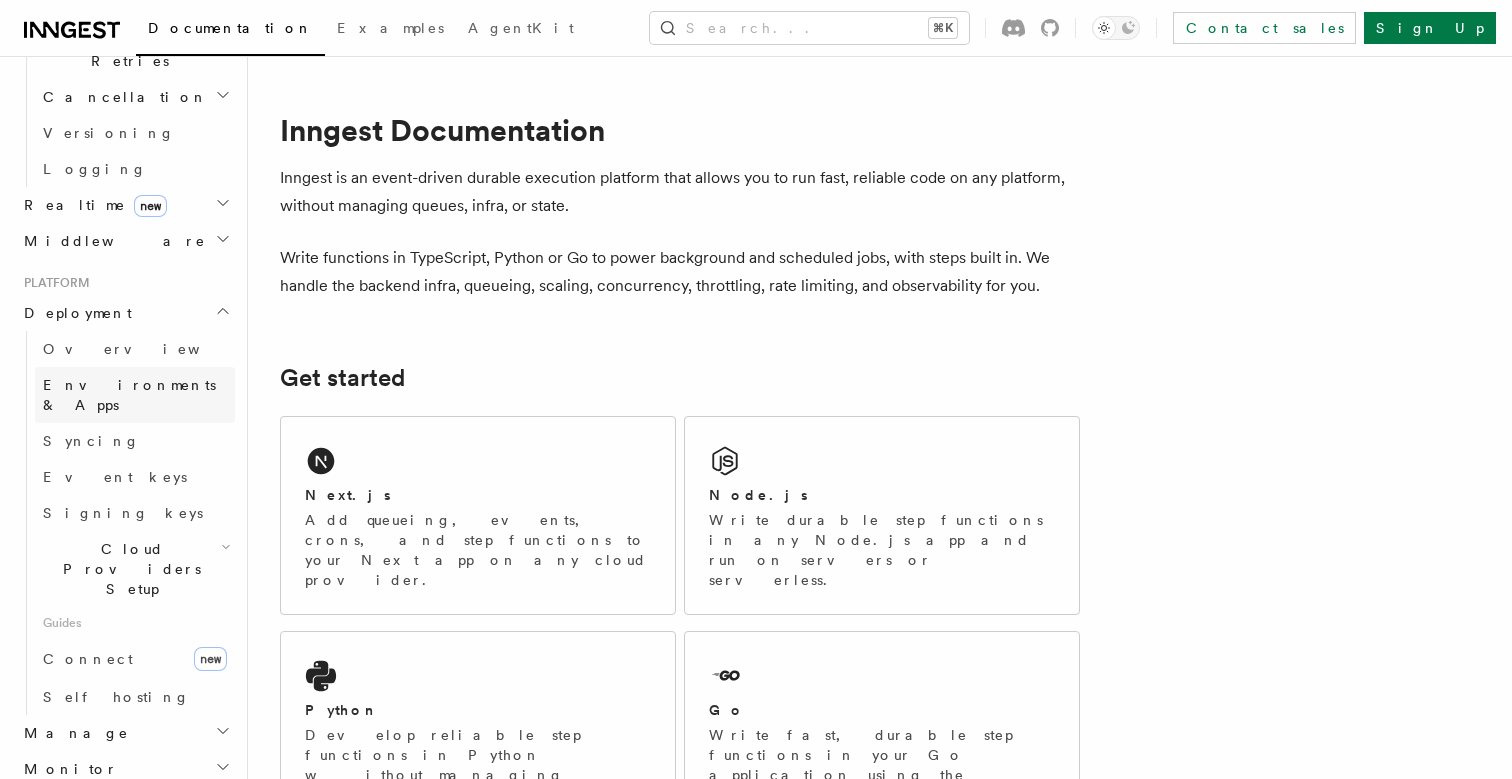 click on "Environments & Apps" at bounding box center [129, 395] 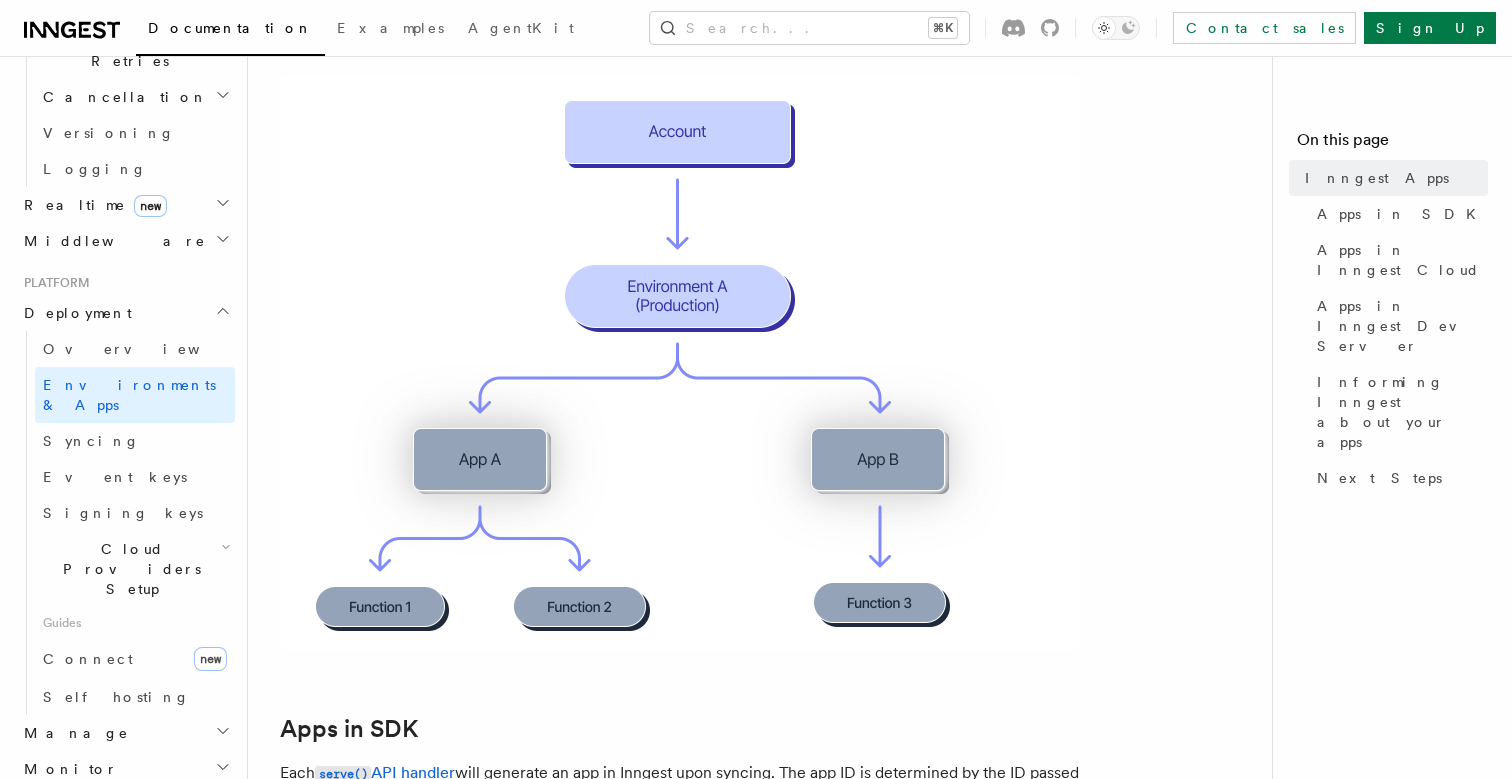 scroll, scrollTop: 551, scrollLeft: 0, axis: vertical 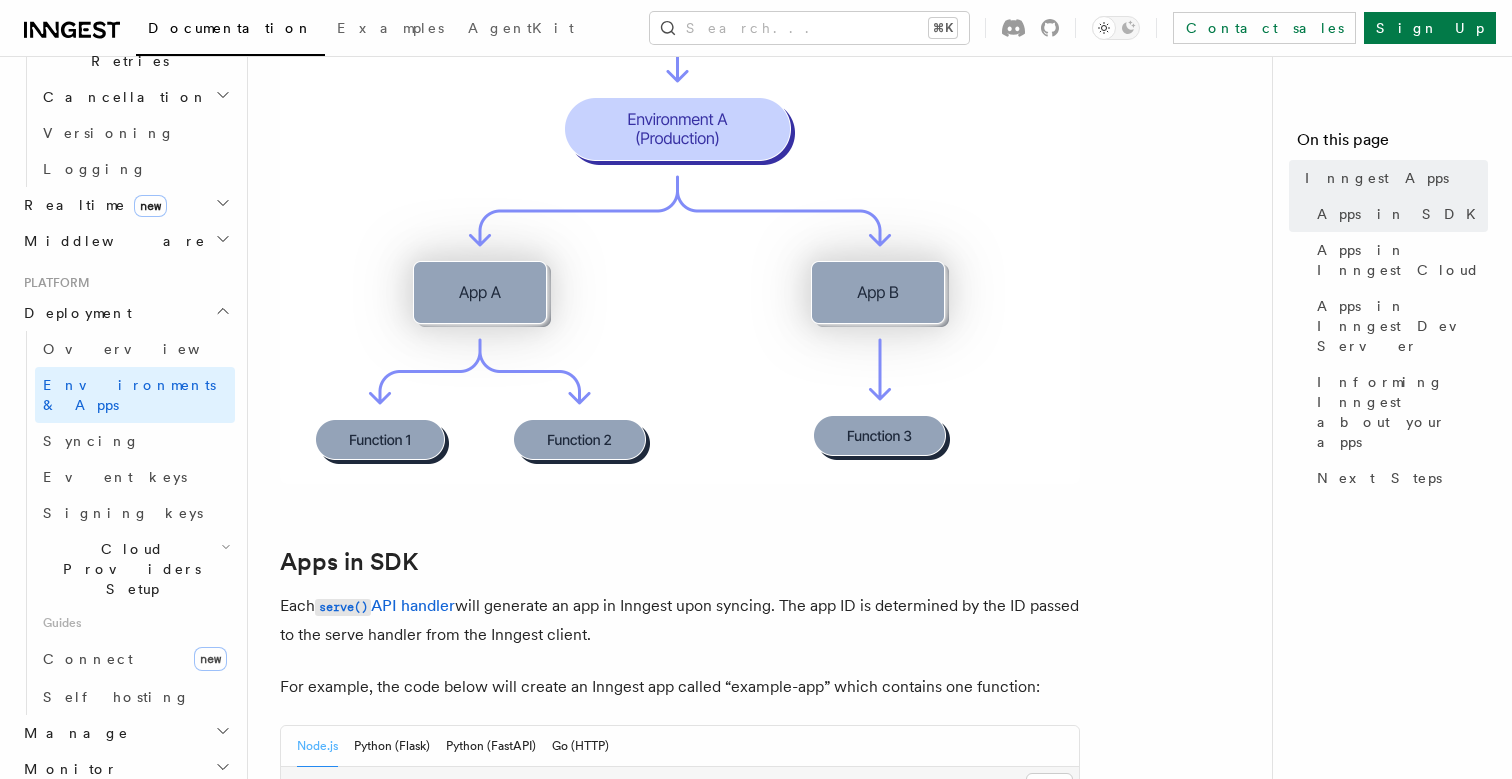 click on "Cloud Providers Setup" at bounding box center [128, 569] 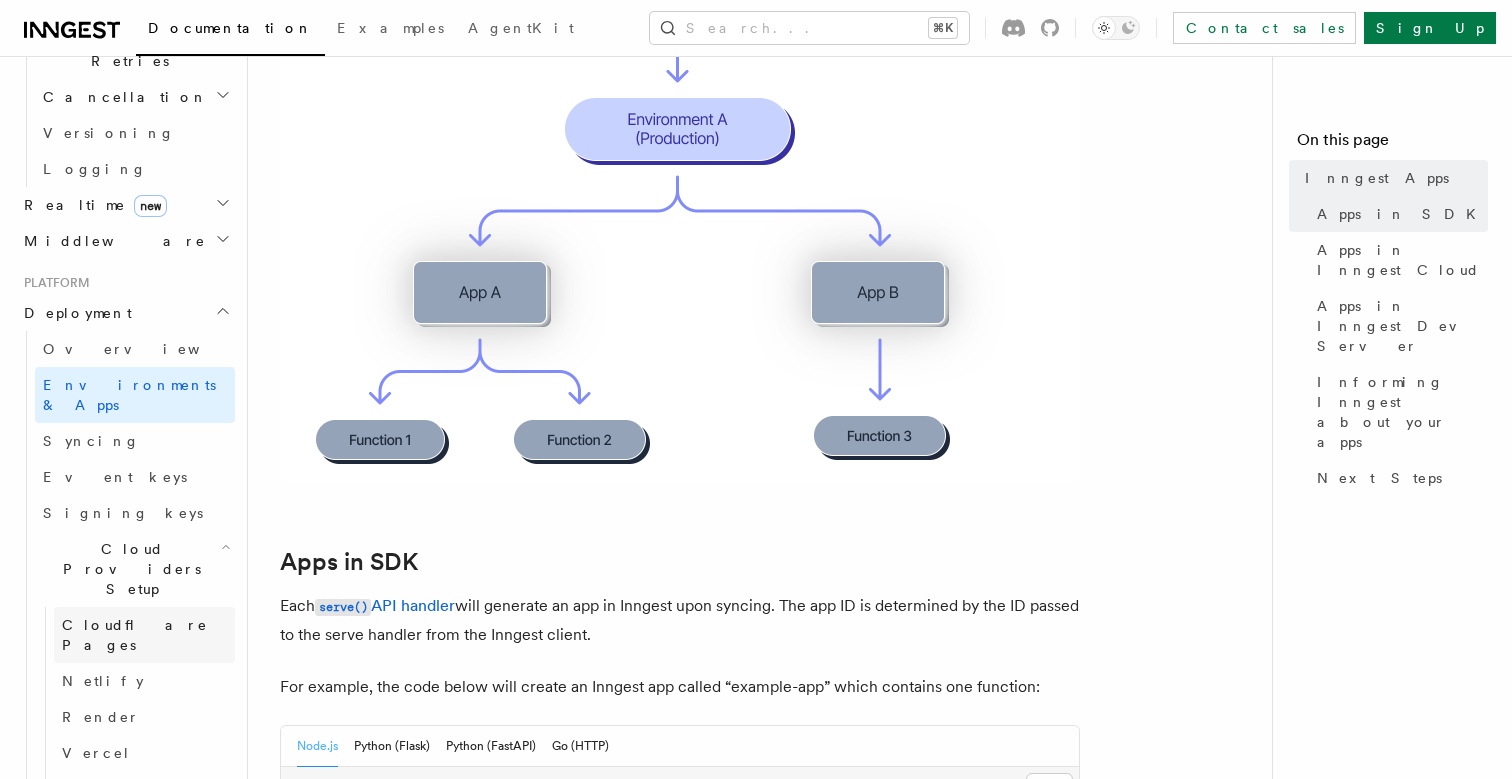 click on "Cloudflare Pages" at bounding box center [135, 635] 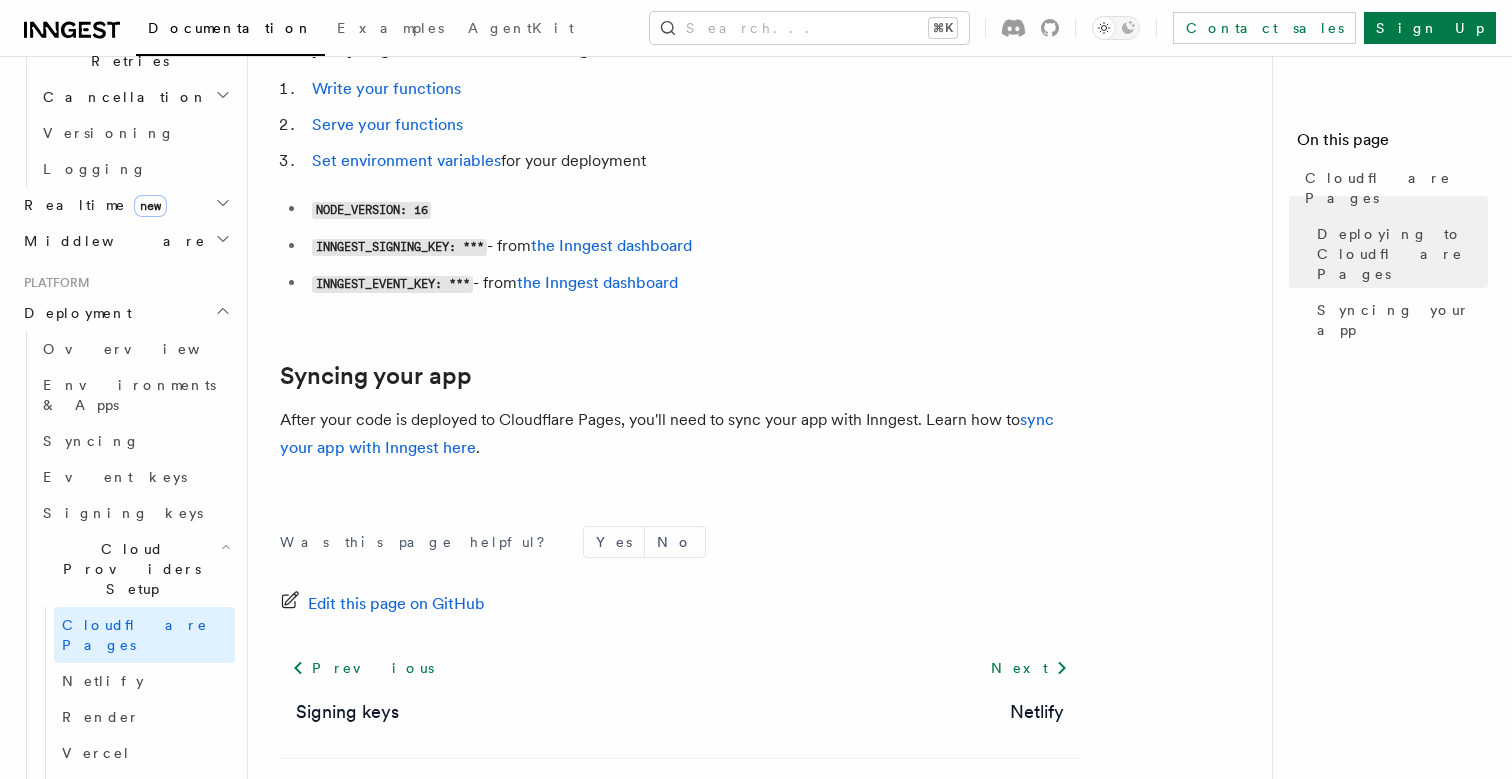 scroll, scrollTop: 267, scrollLeft: 0, axis: vertical 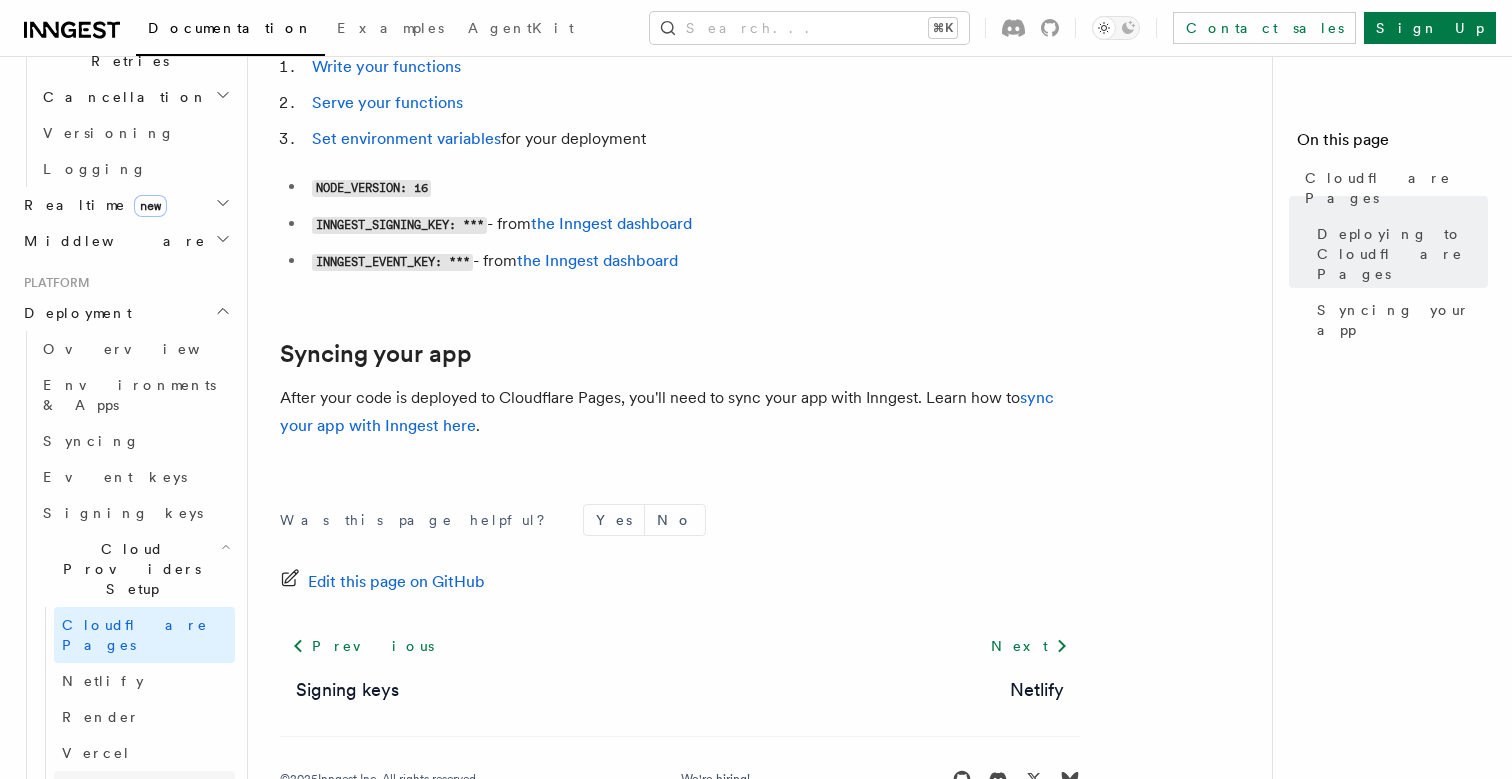 click on "Cloud Provider Usage Limits" at bounding box center [148, 809] 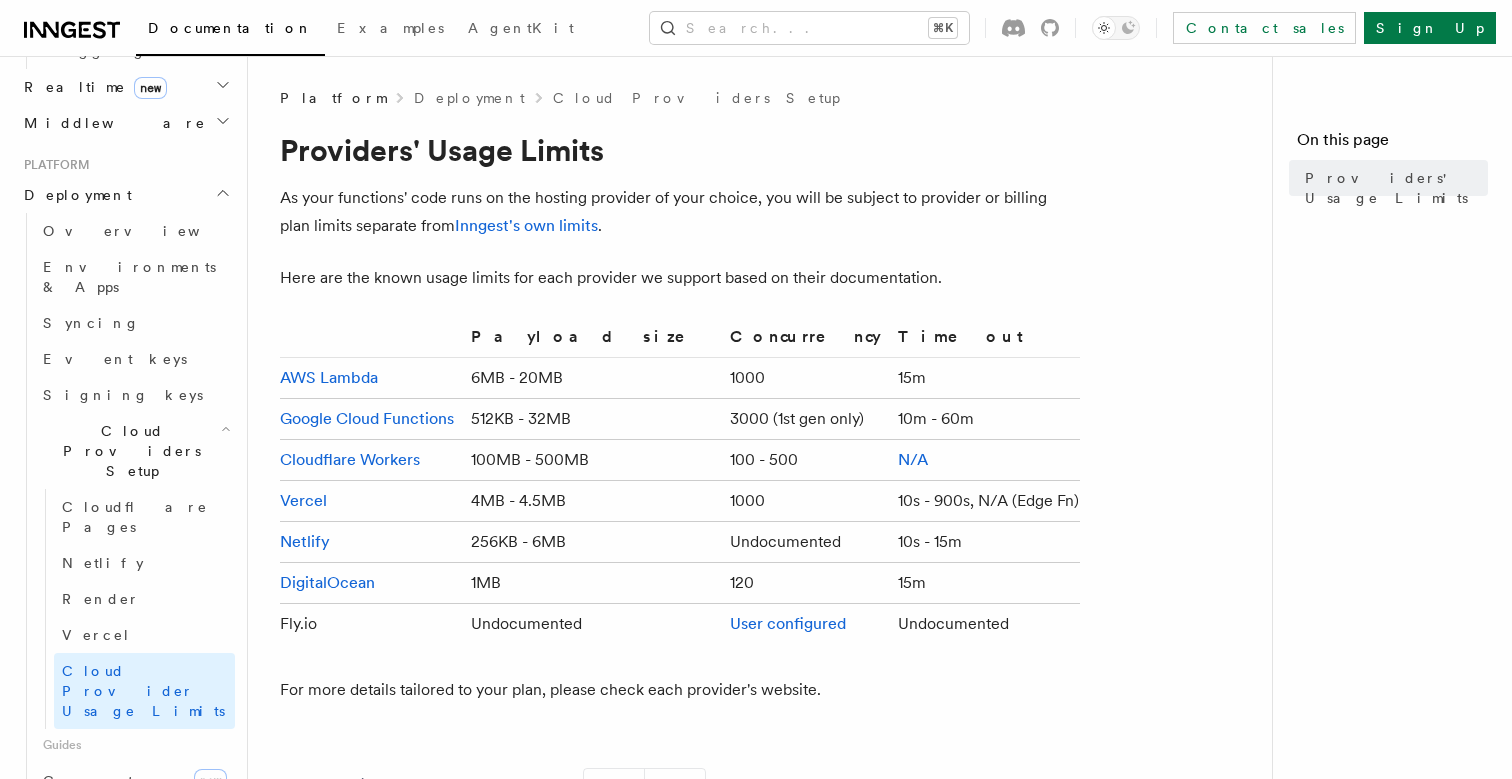 scroll, scrollTop: 955, scrollLeft: 0, axis: vertical 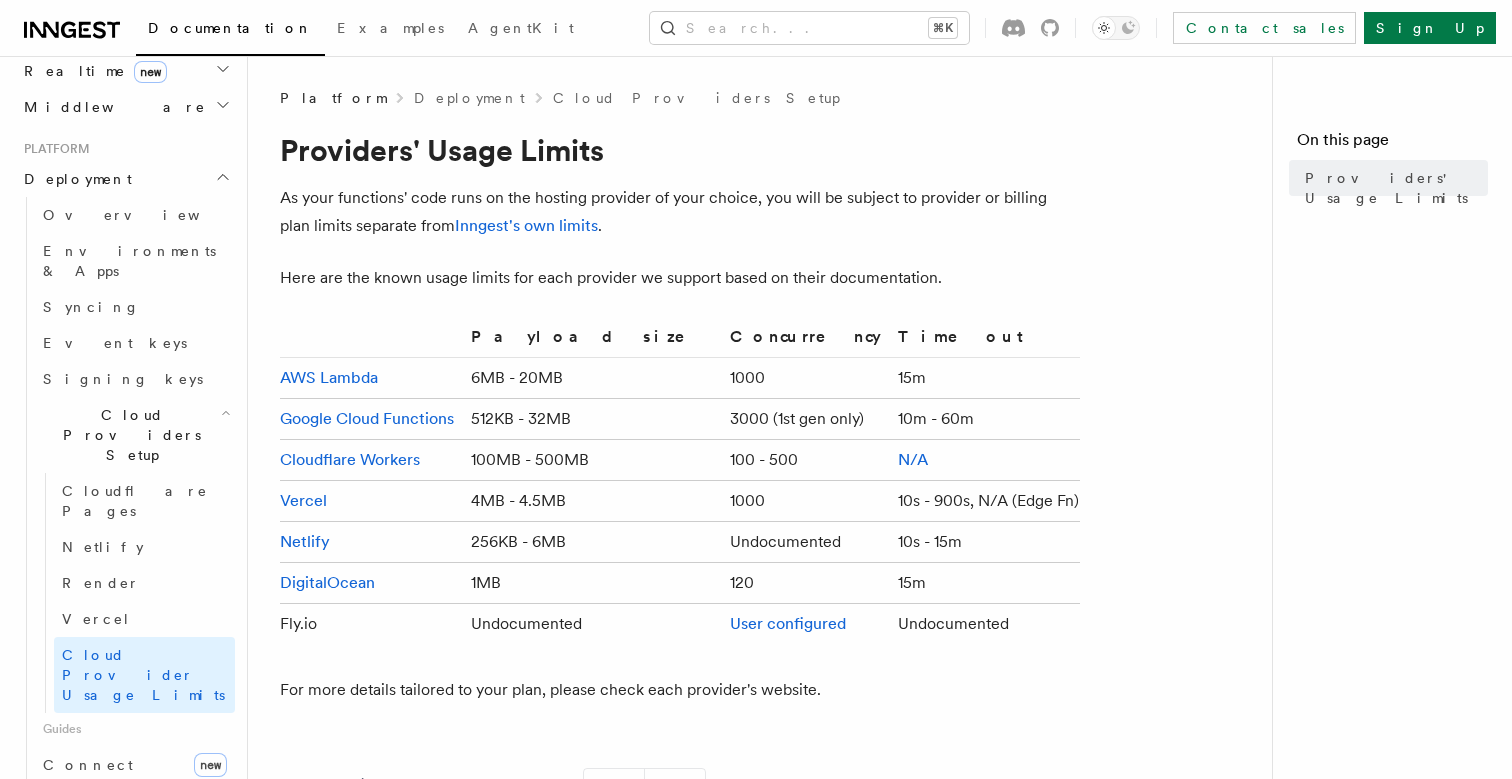 click on "Self hosting" at bounding box center (135, 803) 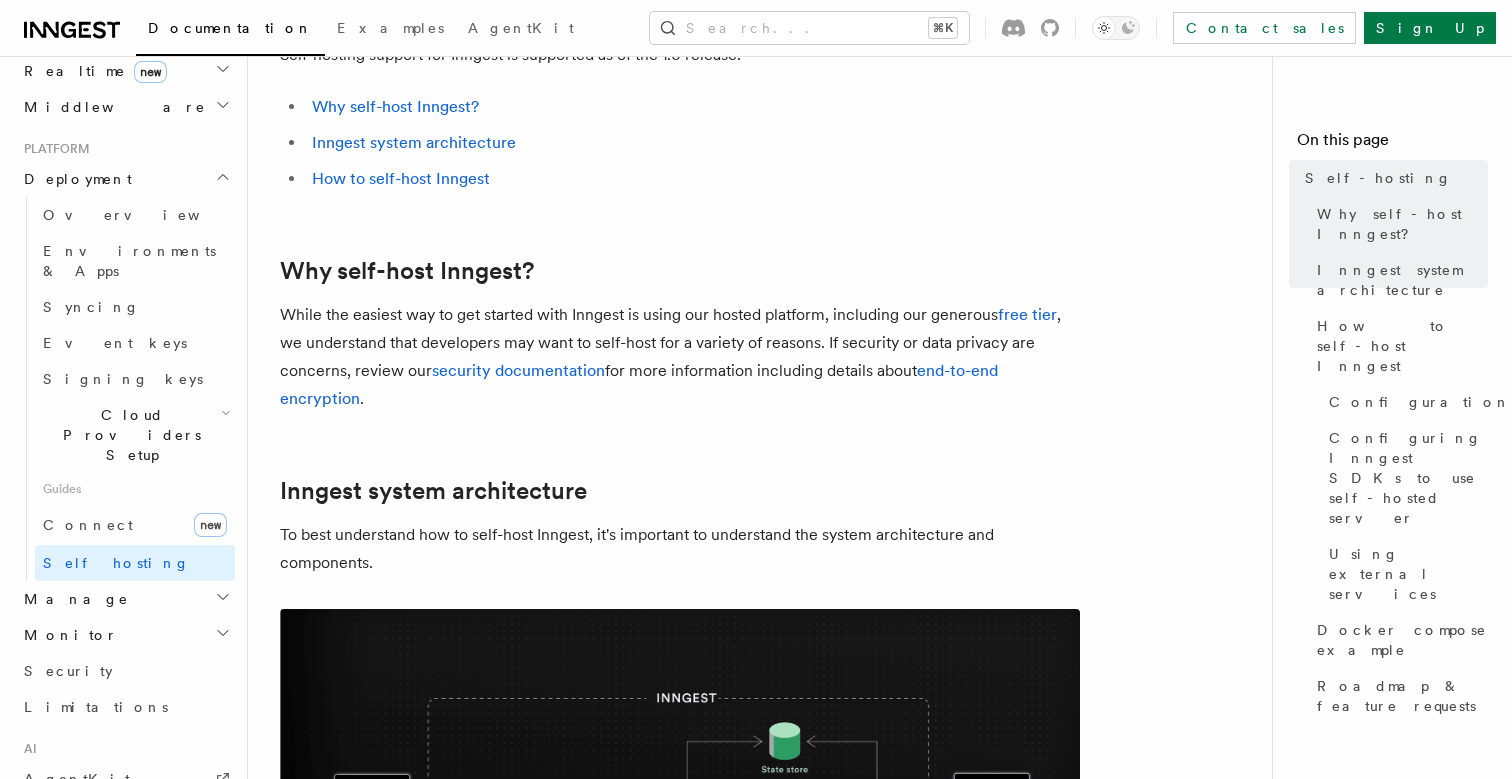 scroll, scrollTop: 165, scrollLeft: 0, axis: vertical 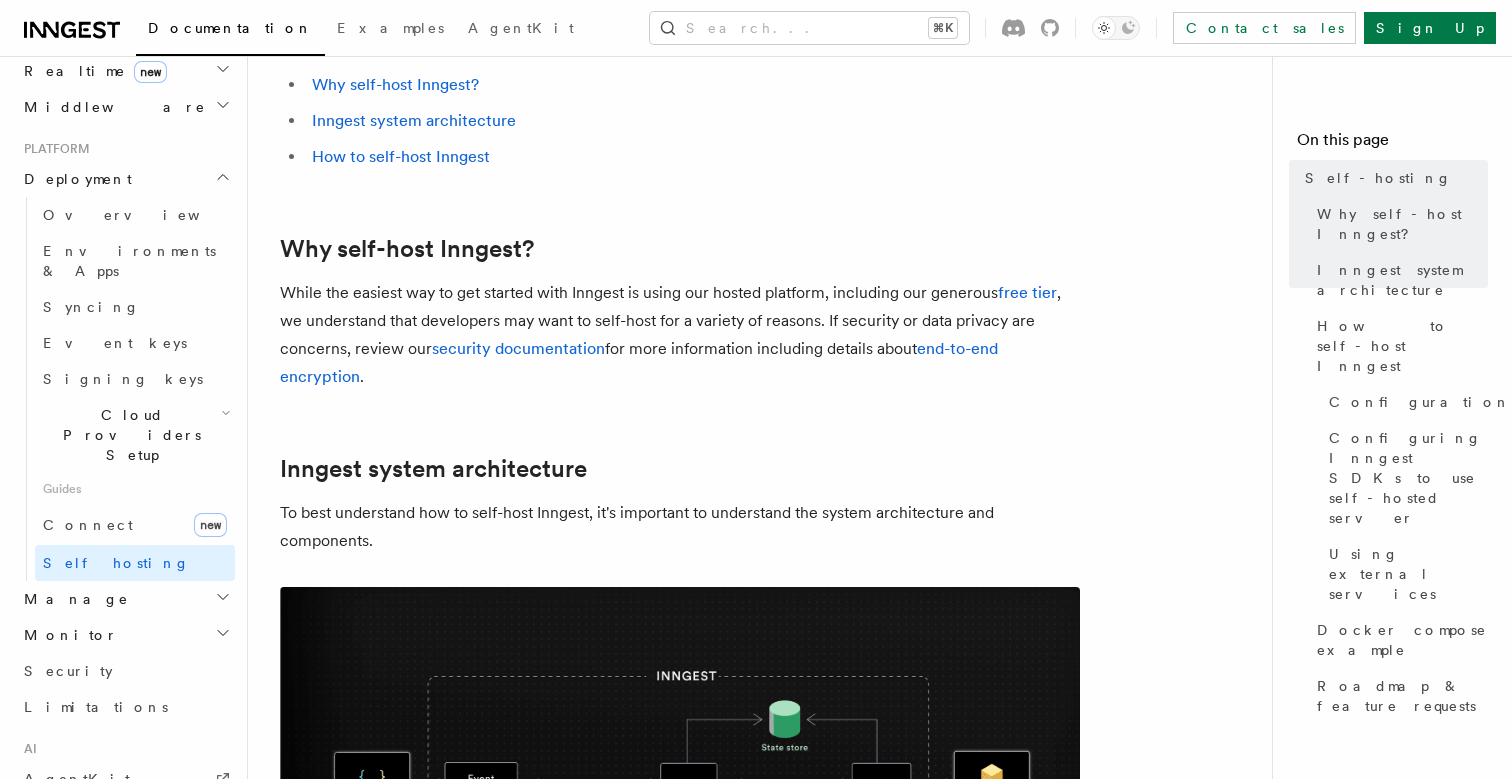 click on "While the easiest way to get started with Inngest is using our hosted platform, including our generous  free tier , we understand that developers may want to self-host for a variety of reasons. If security or data privacy are concerns, review our  security documentation  for more information including details about  end-to-end encryption ." at bounding box center (680, 335) 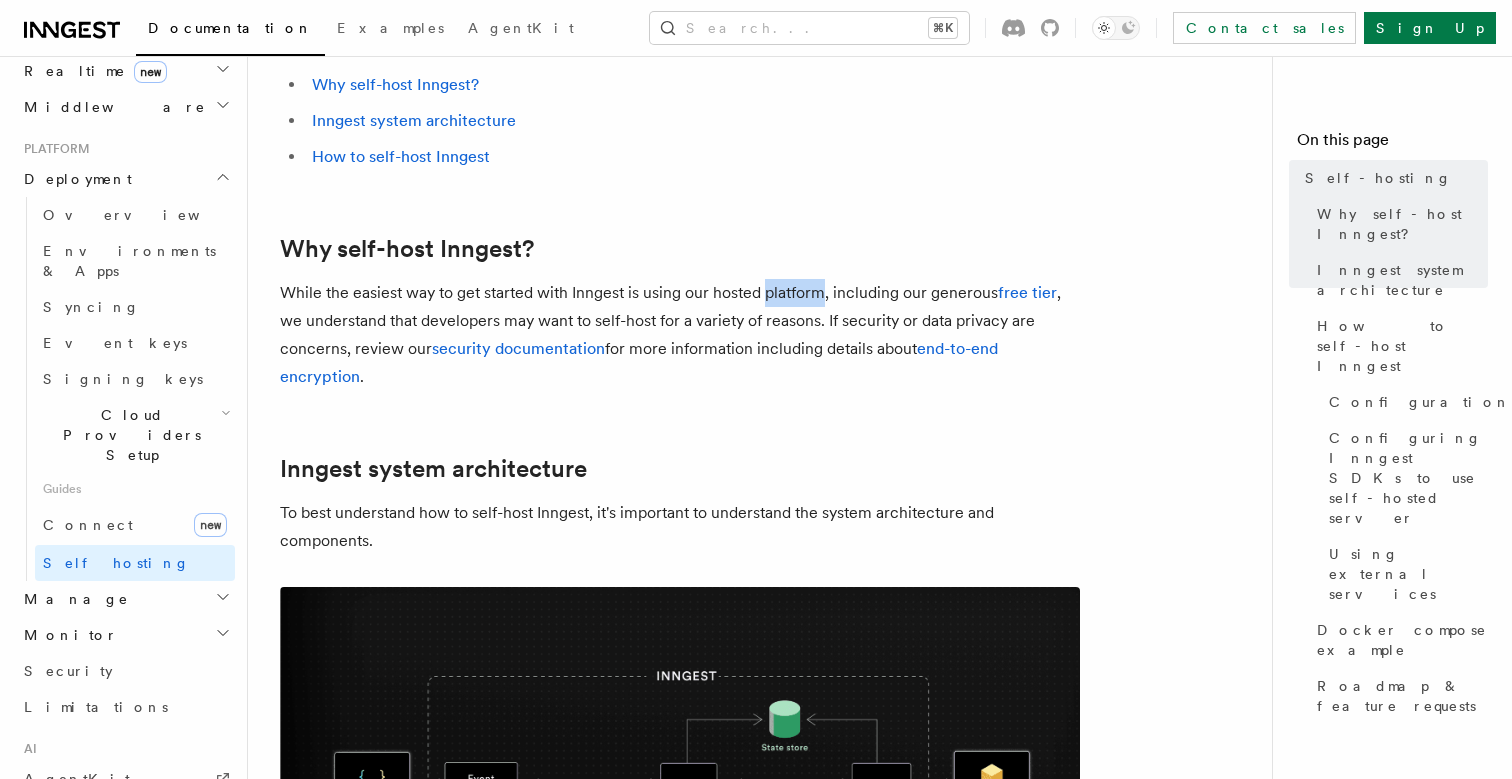 click on "While the easiest way to get started with Inngest is using our hosted platform, including our generous  free tier , we understand that developers may want to self-host for a variety of reasons. If security or data privacy are concerns, review our  security documentation  for more information including details about  end-to-end encryption ." at bounding box center (680, 335) 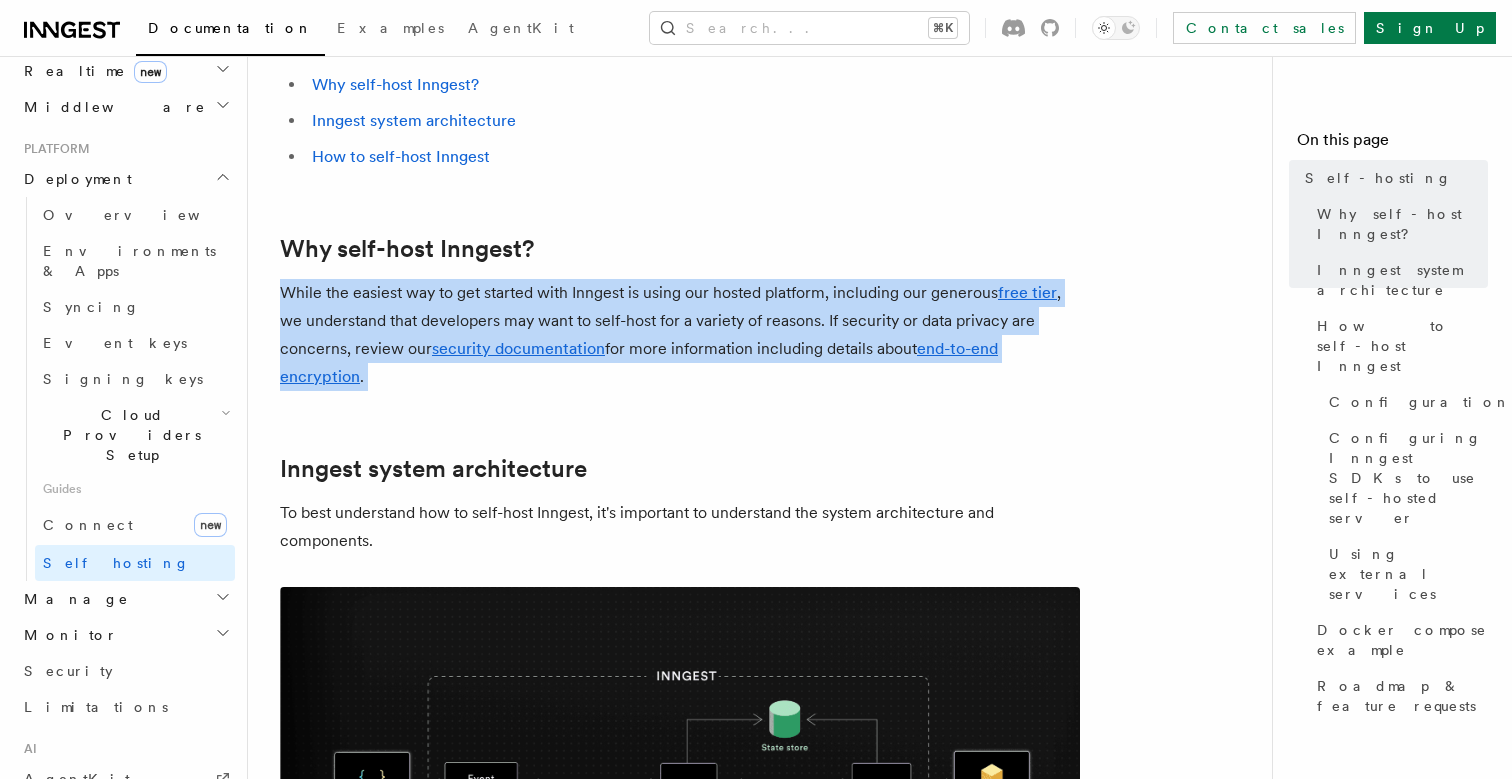 click on "While the easiest way to get started with Inngest is using our hosted platform, including our generous  free tier , we understand that developers may want to self-host for a variety of reasons. If security or data privacy are concerns, review our  security documentation  for more information including details about  end-to-end encryption ." at bounding box center (680, 335) 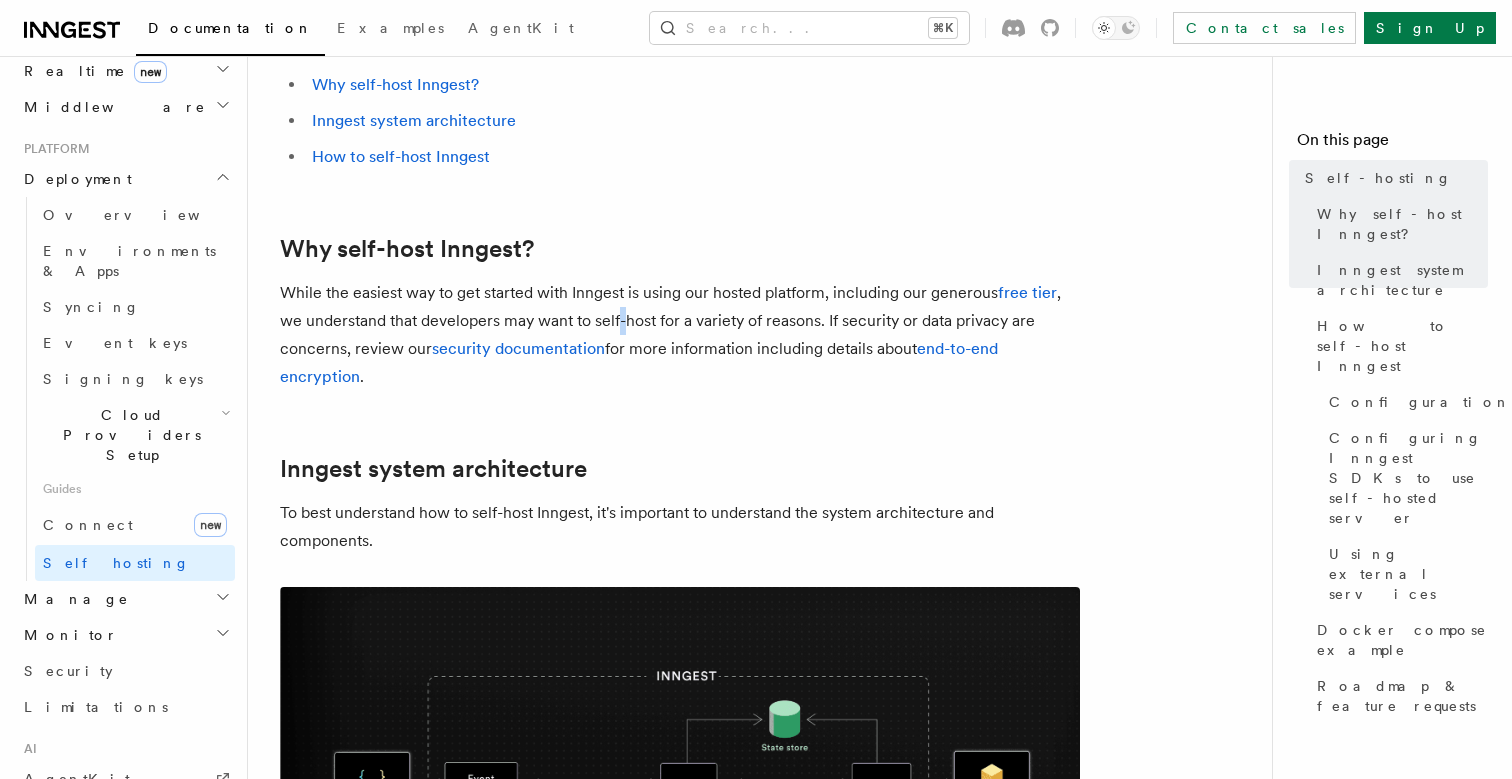 click on "While the easiest way to get started with Inngest is using our hosted platform, including our generous  free tier , we understand that developers may want to self-host for a variety of reasons. If security or data privacy are concerns, review our  security documentation  for more information including details about  end-to-end encryption ." at bounding box center (680, 335) 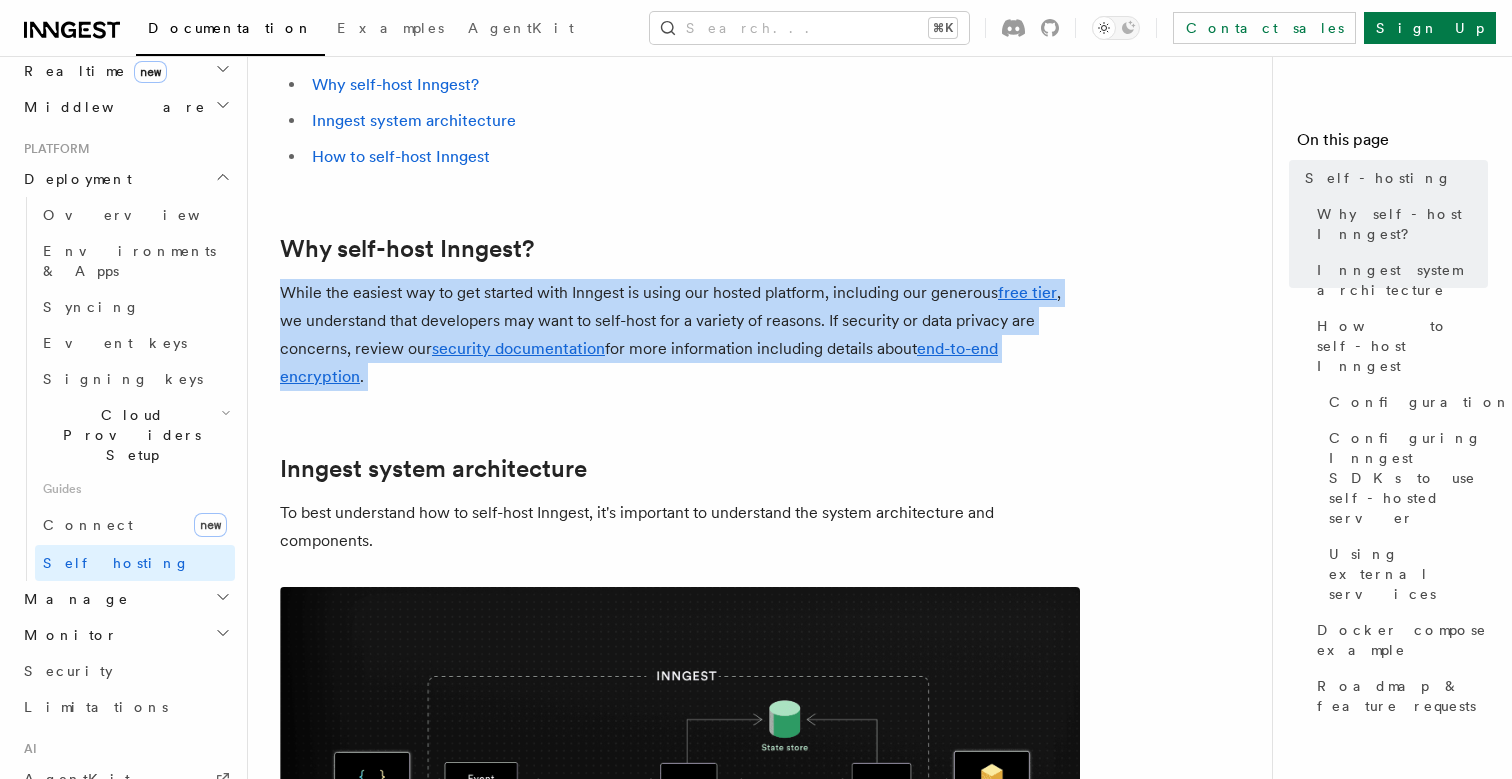 click on "While the easiest way to get started with Inngest is using our hosted platform, including our generous  free tier , we understand that developers may want to self-host for a variety of reasons. If security or data privacy are concerns, review our  security documentation  for more information including details about  end-to-end encryption ." at bounding box center [680, 335] 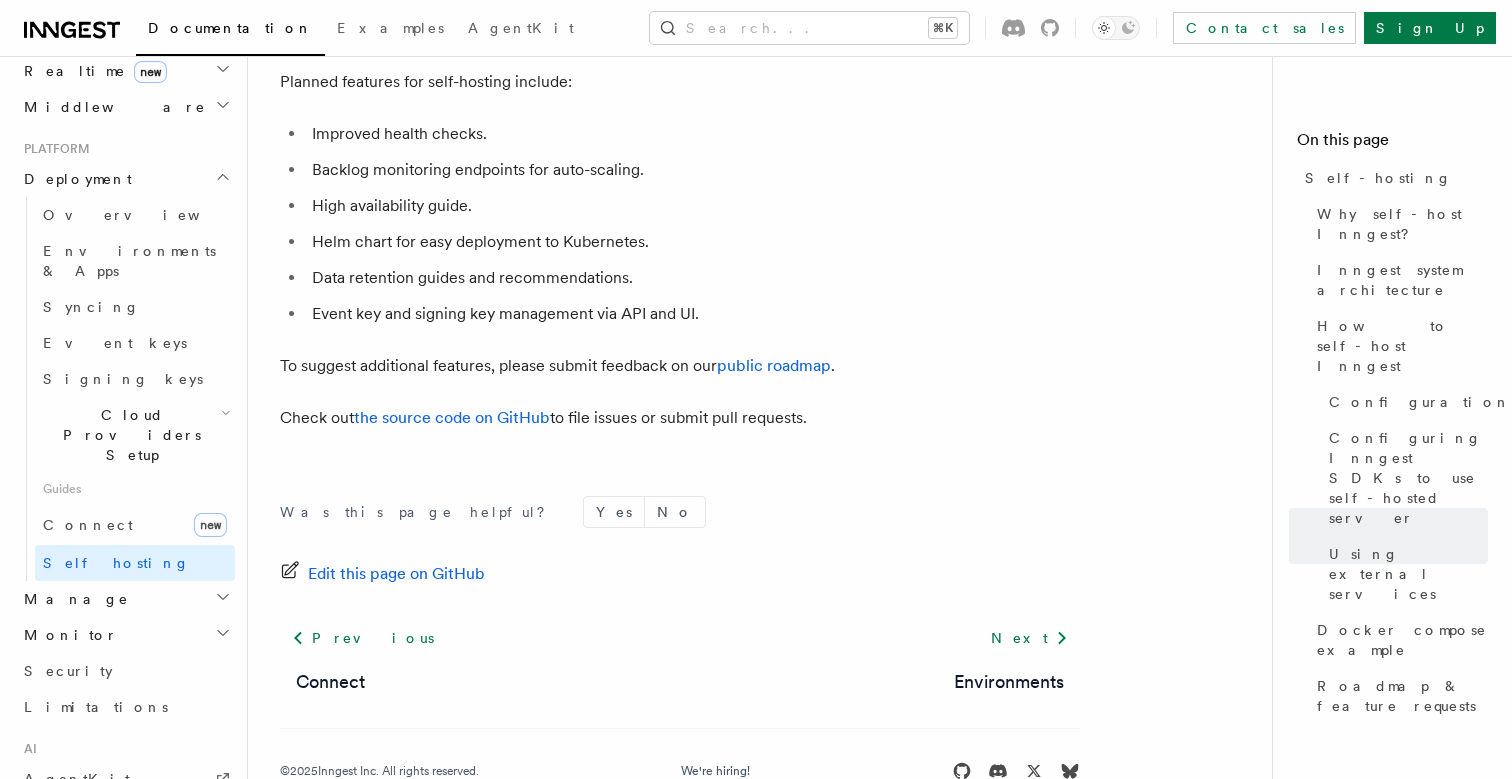 scroll, scrollTop: 6524, scrollLeft: 0, axis: vertical 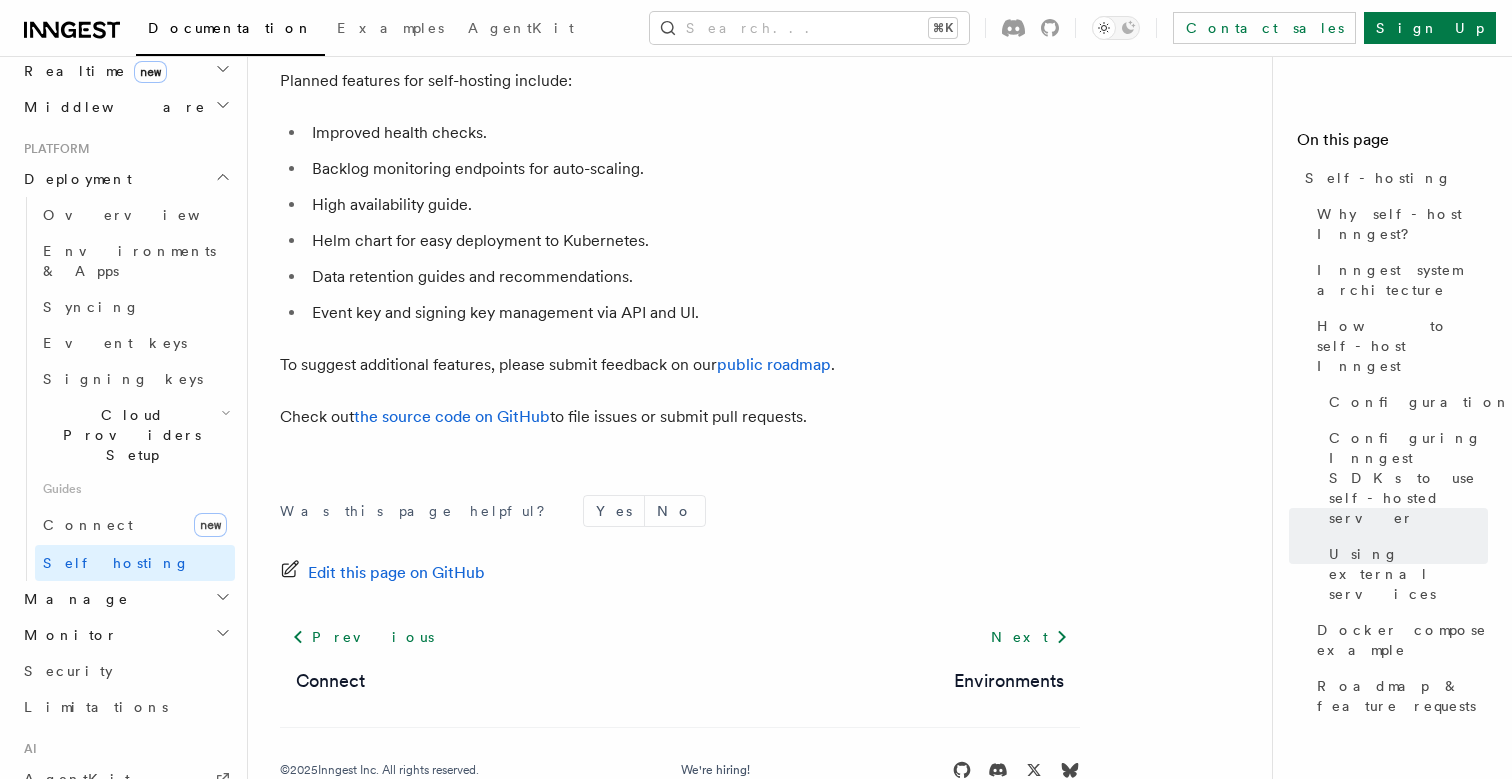 click on "Manage" at bounding box center [125, 599] 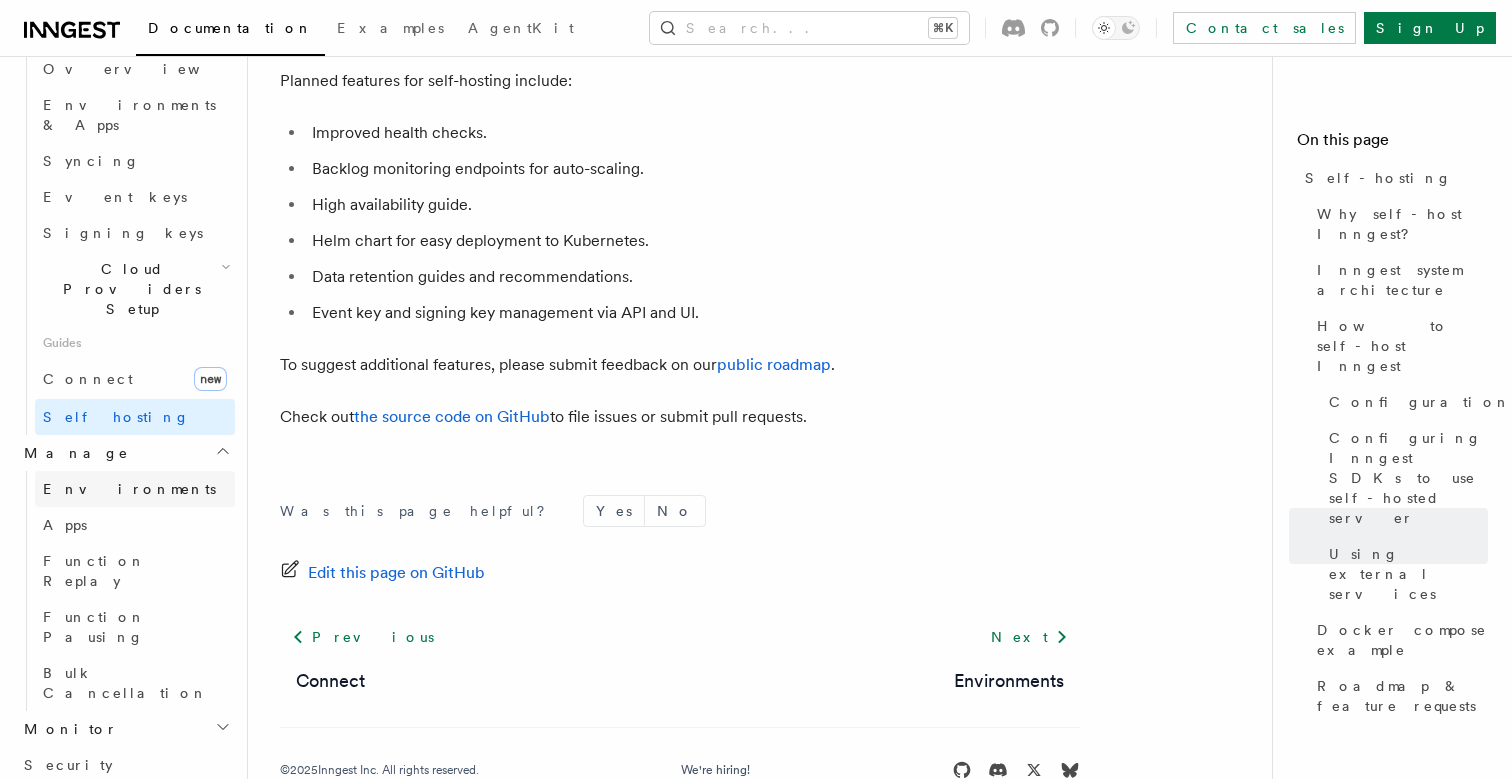 scroll, scrollTop: 1109, scrollLeft: 0, axis: vertical 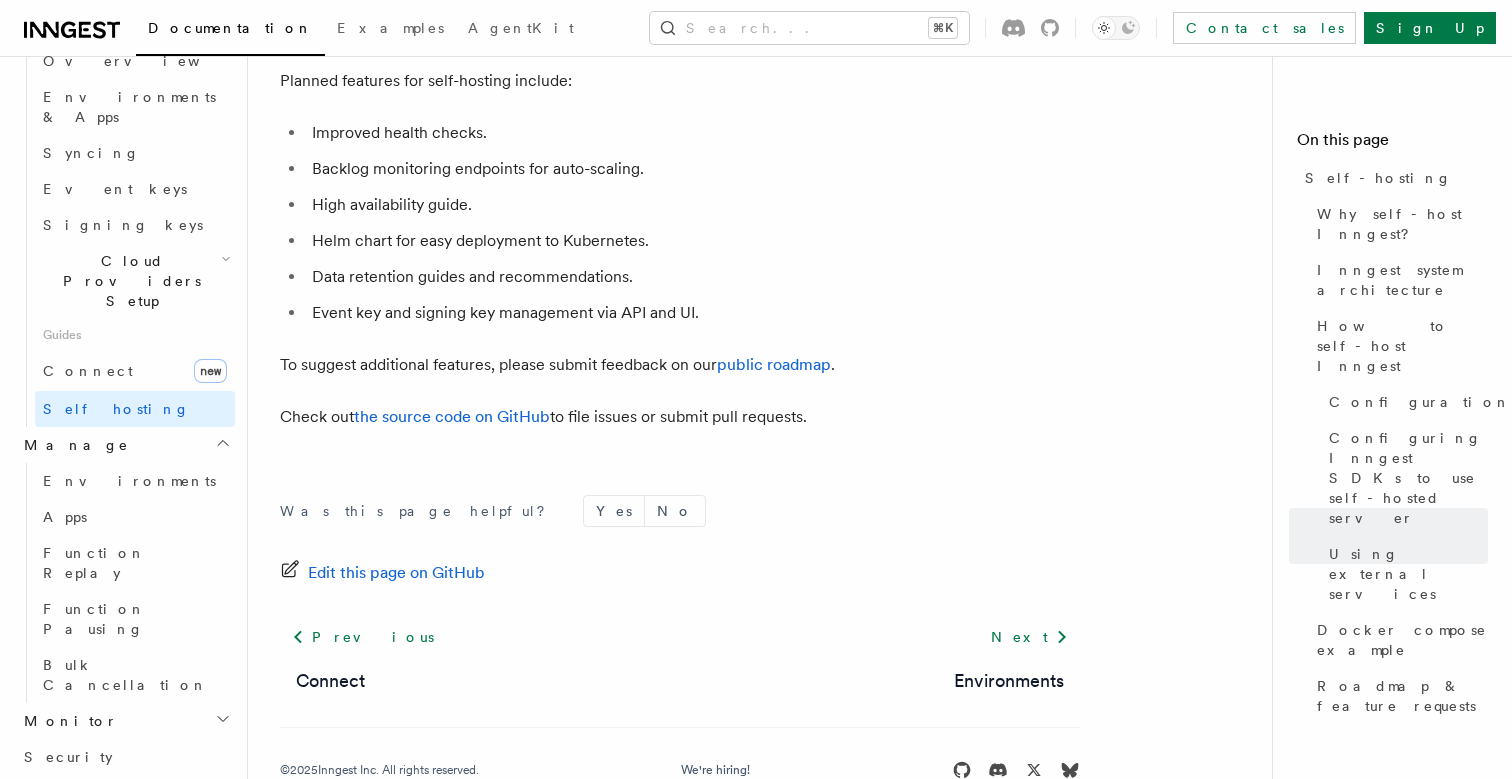 click on "Monitor" at bounding box center [125, 721] 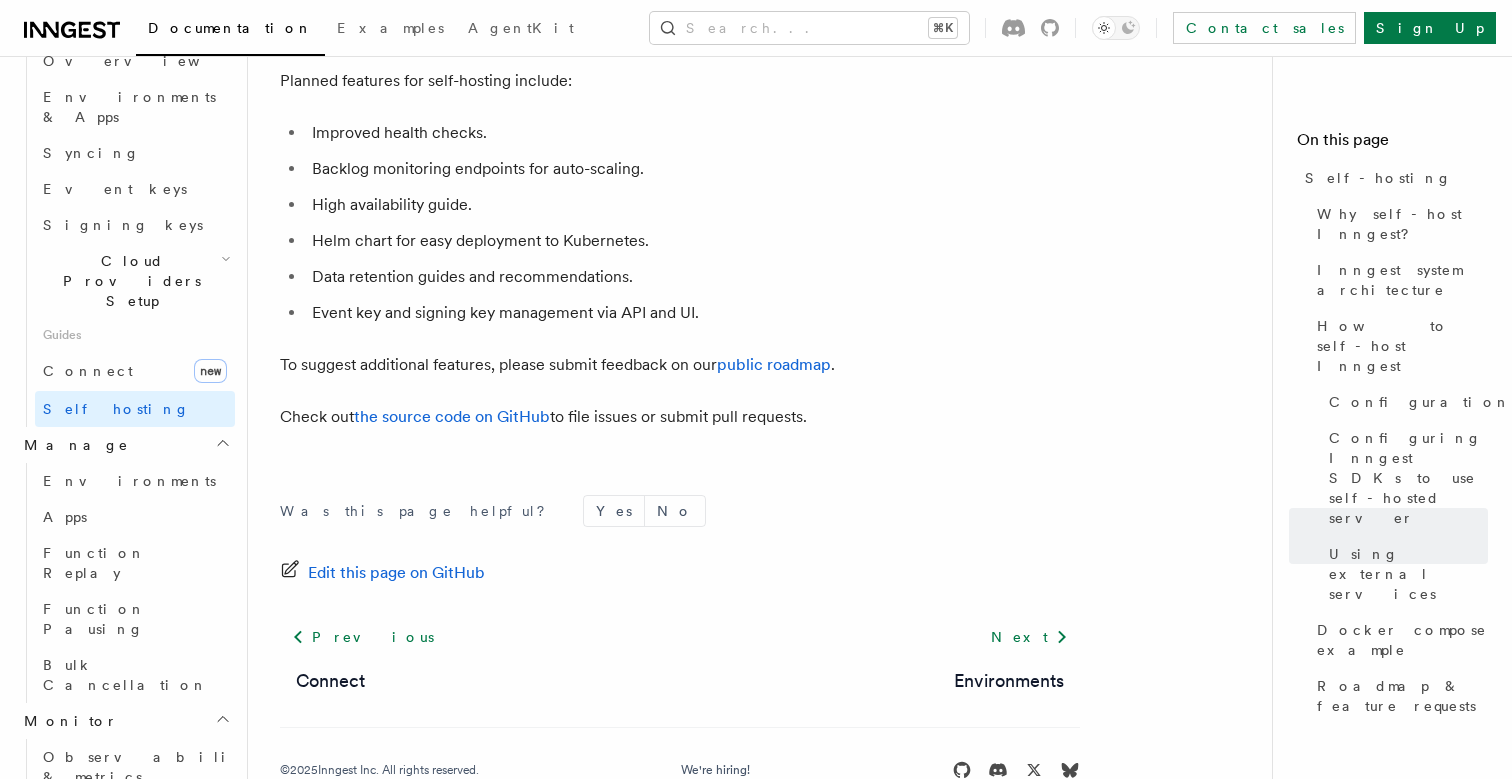 click on "Security" at bounding box center [68, 973] 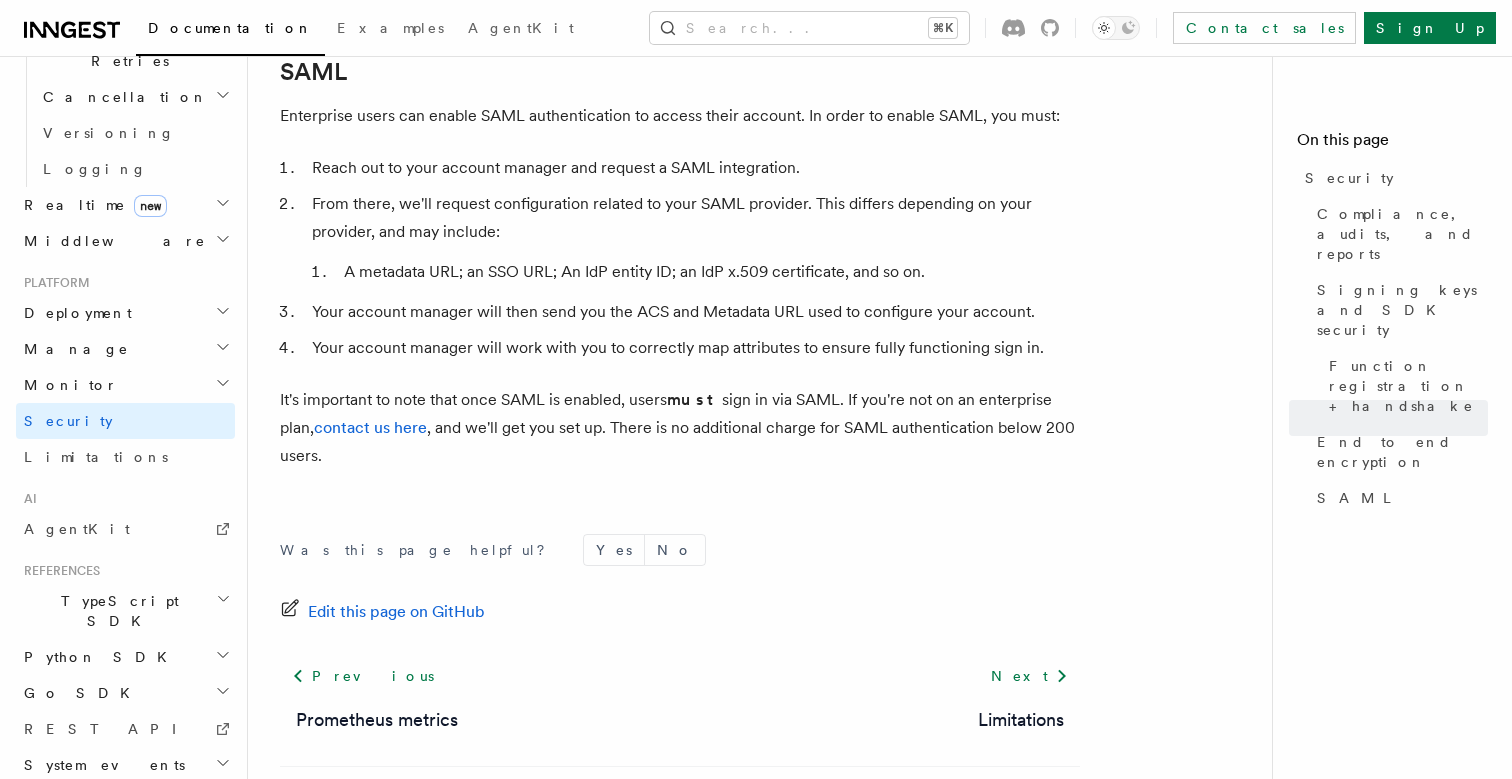 scroll, scrollTop: 2254, scrollLeft: 0, axis: vertical 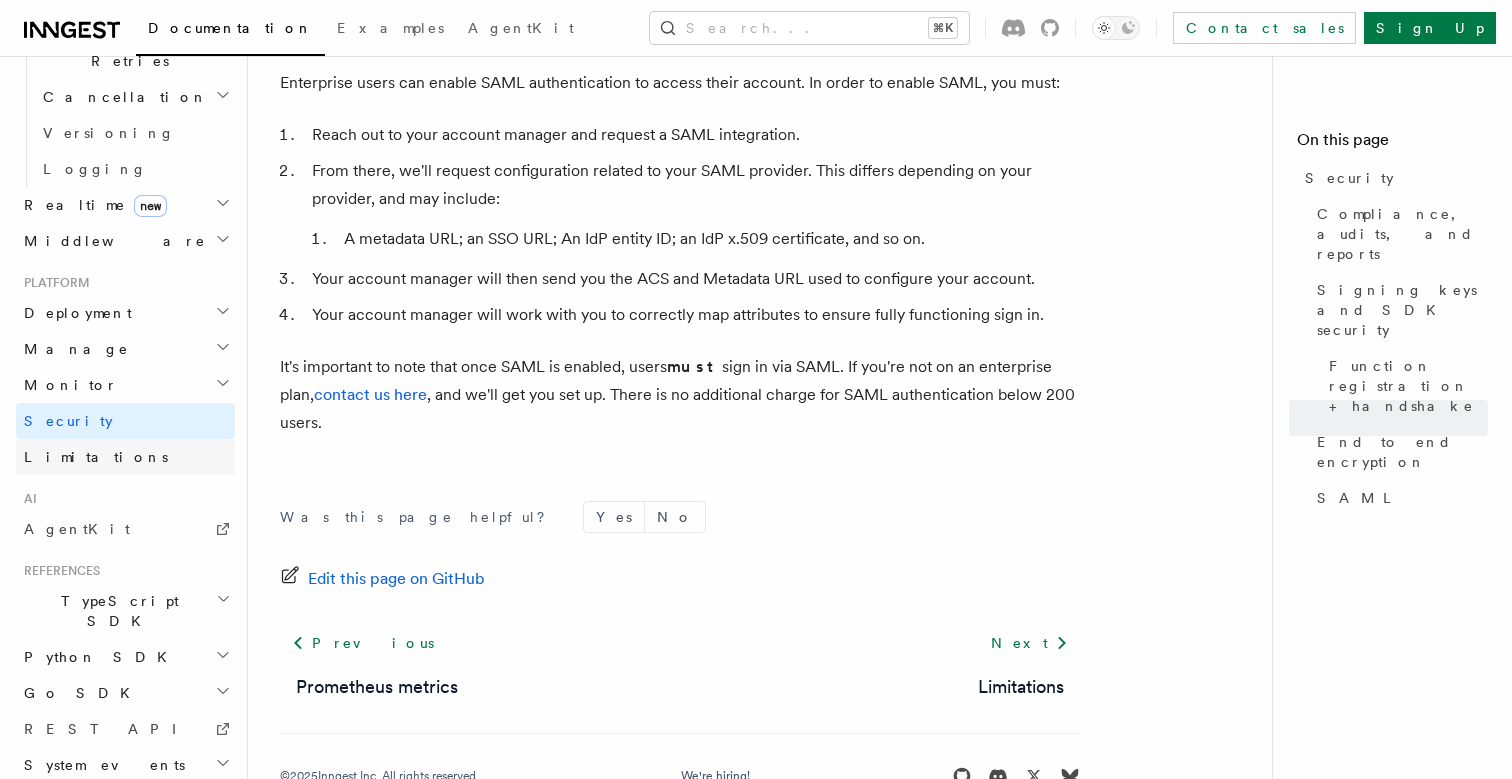 click on "Limitations" at bounding box center [125, 457] 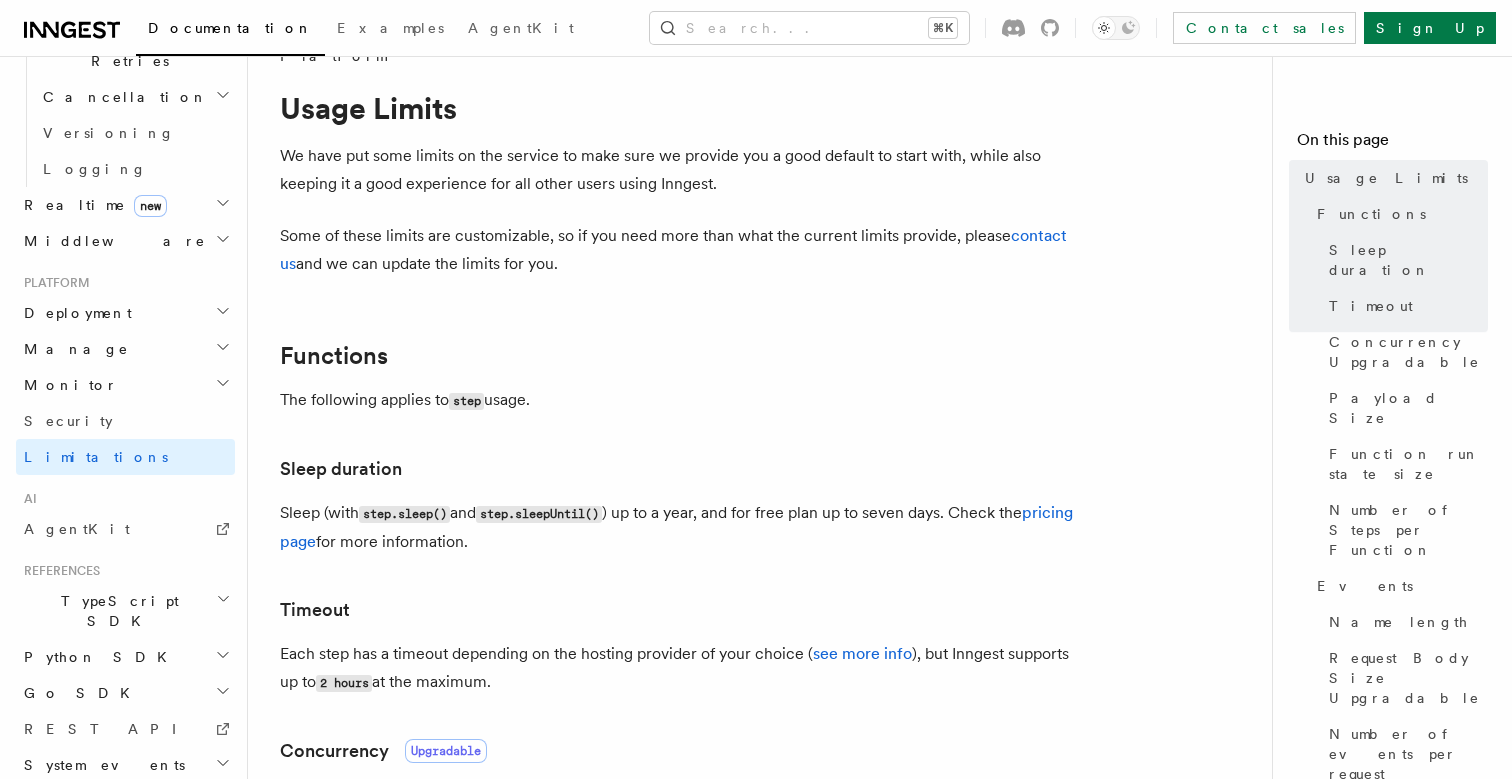 scroll, scrollTop: 47, scrollLeft: 0, axis: vertical 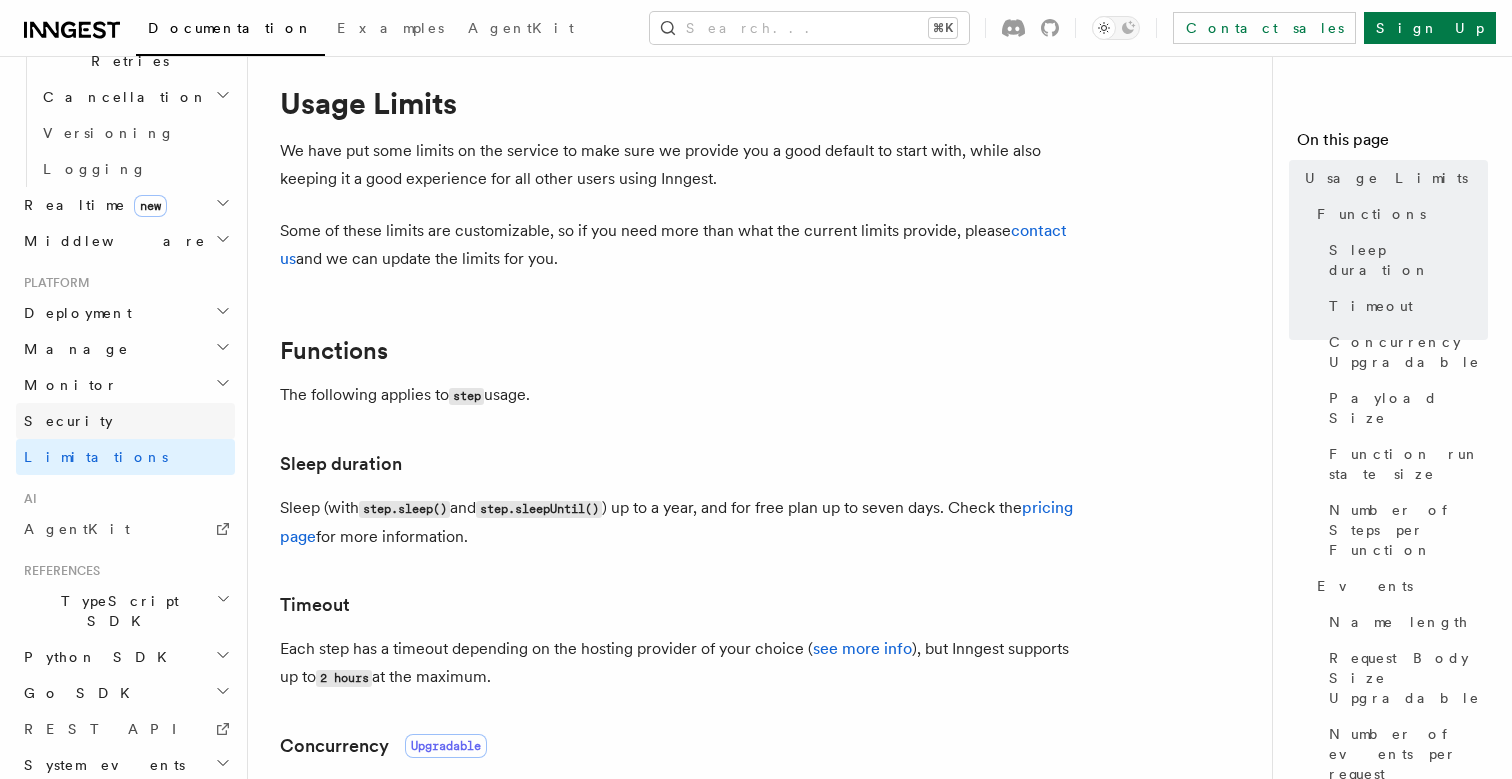click on "Security" at bounding box center (125, 421) 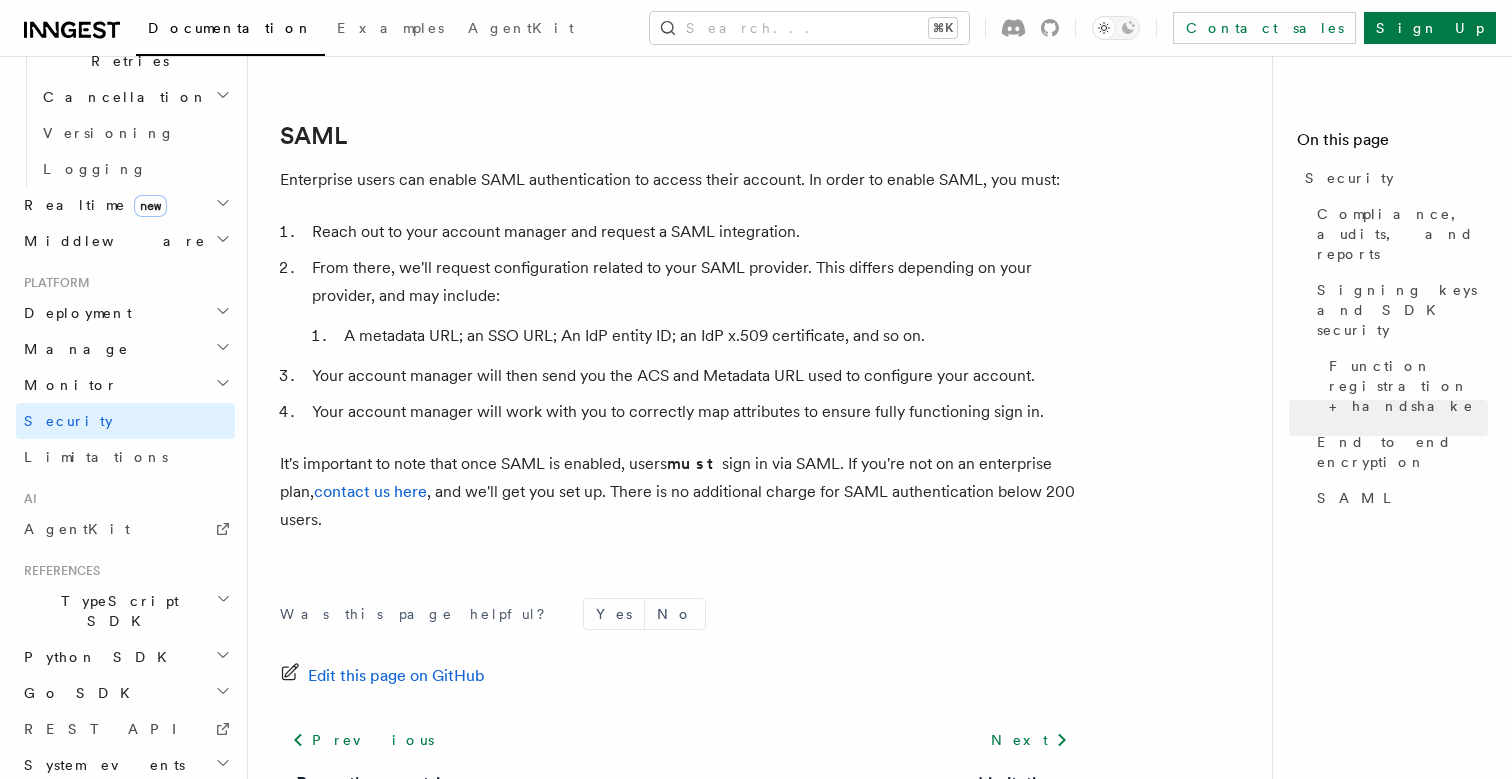 scroll, scrollTop: 2254, scrollLeft: 0, axis: vertical 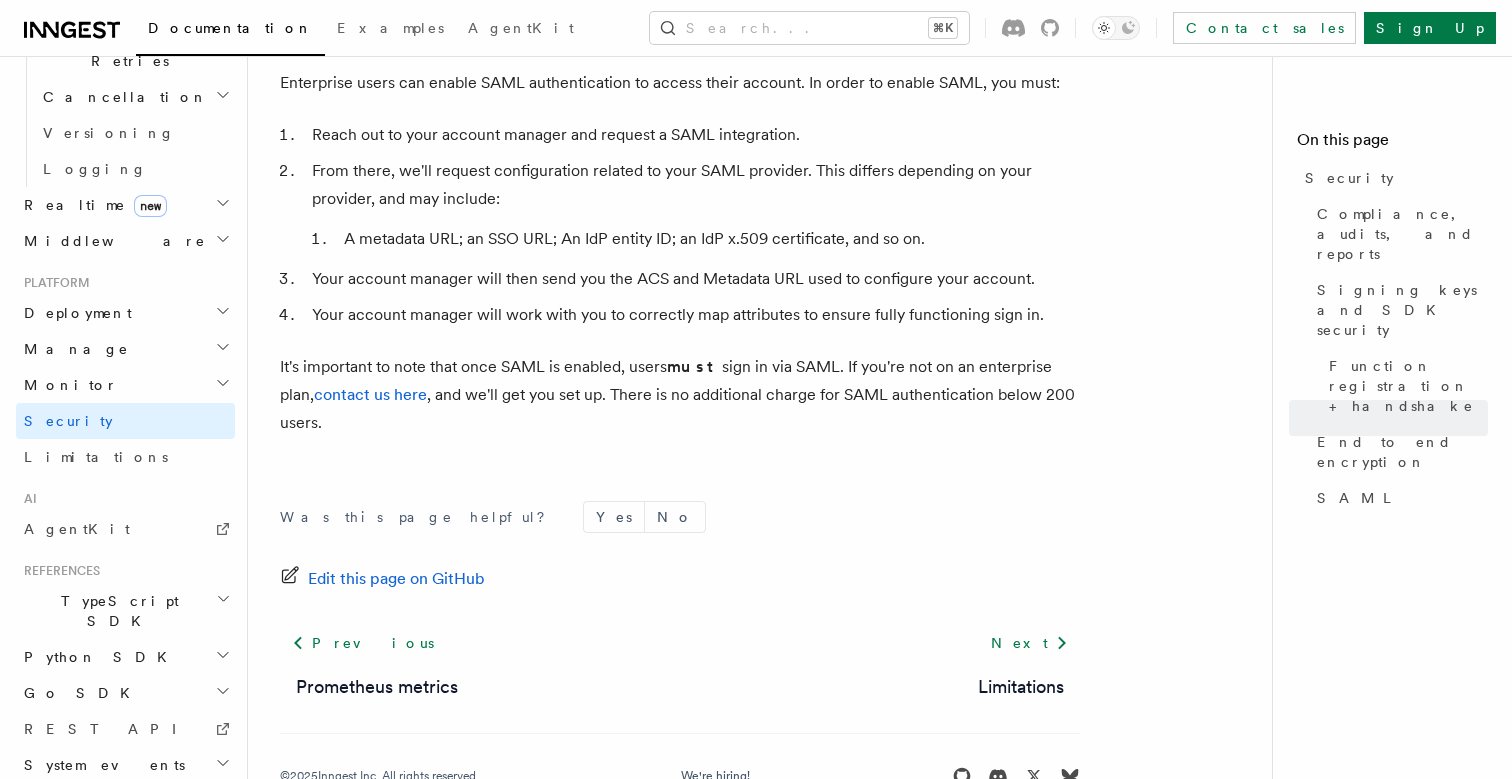 click on "TypeScript SDK" at bounding box center (125, 611) 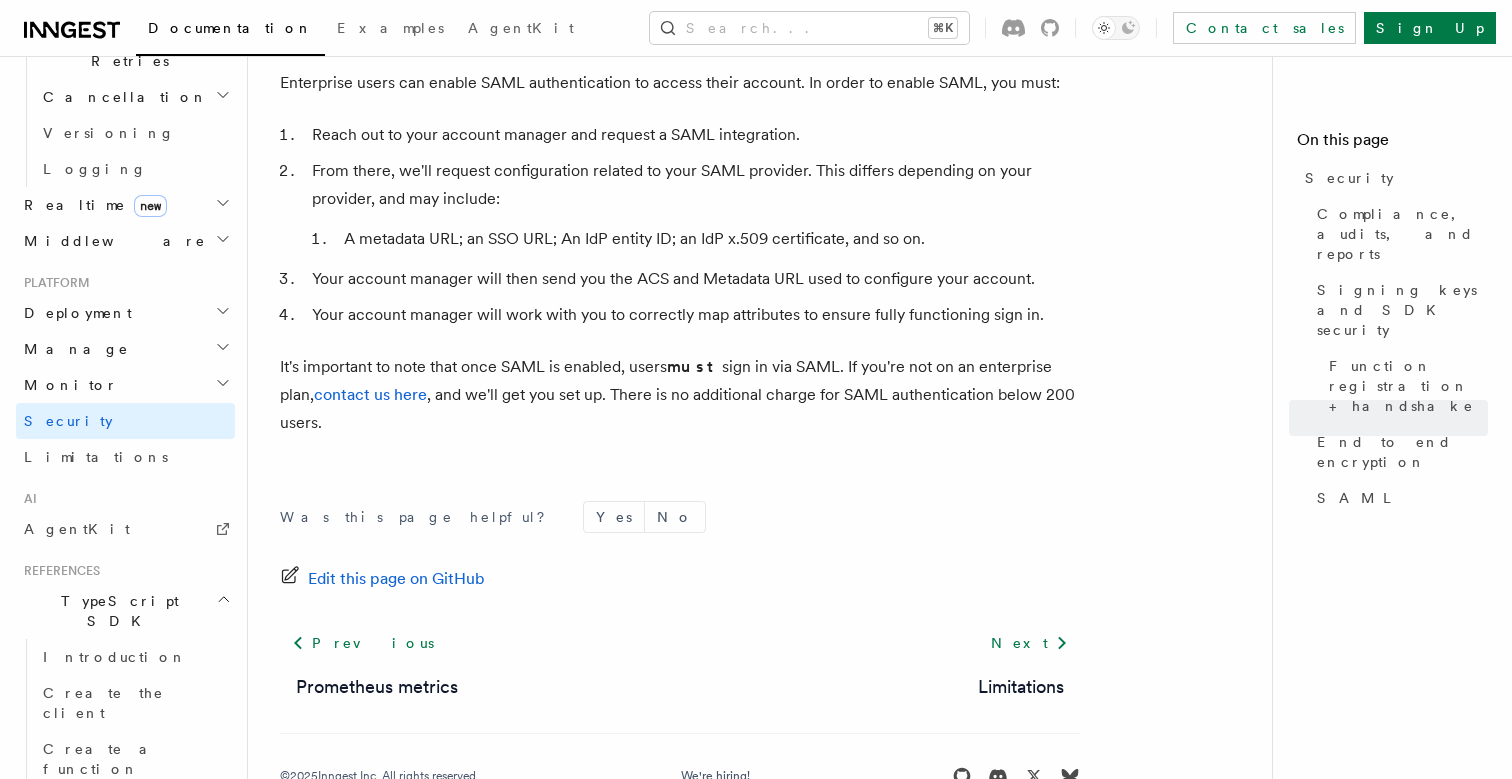 click on "TypeScript SDK" at bounding box center (125, 611) 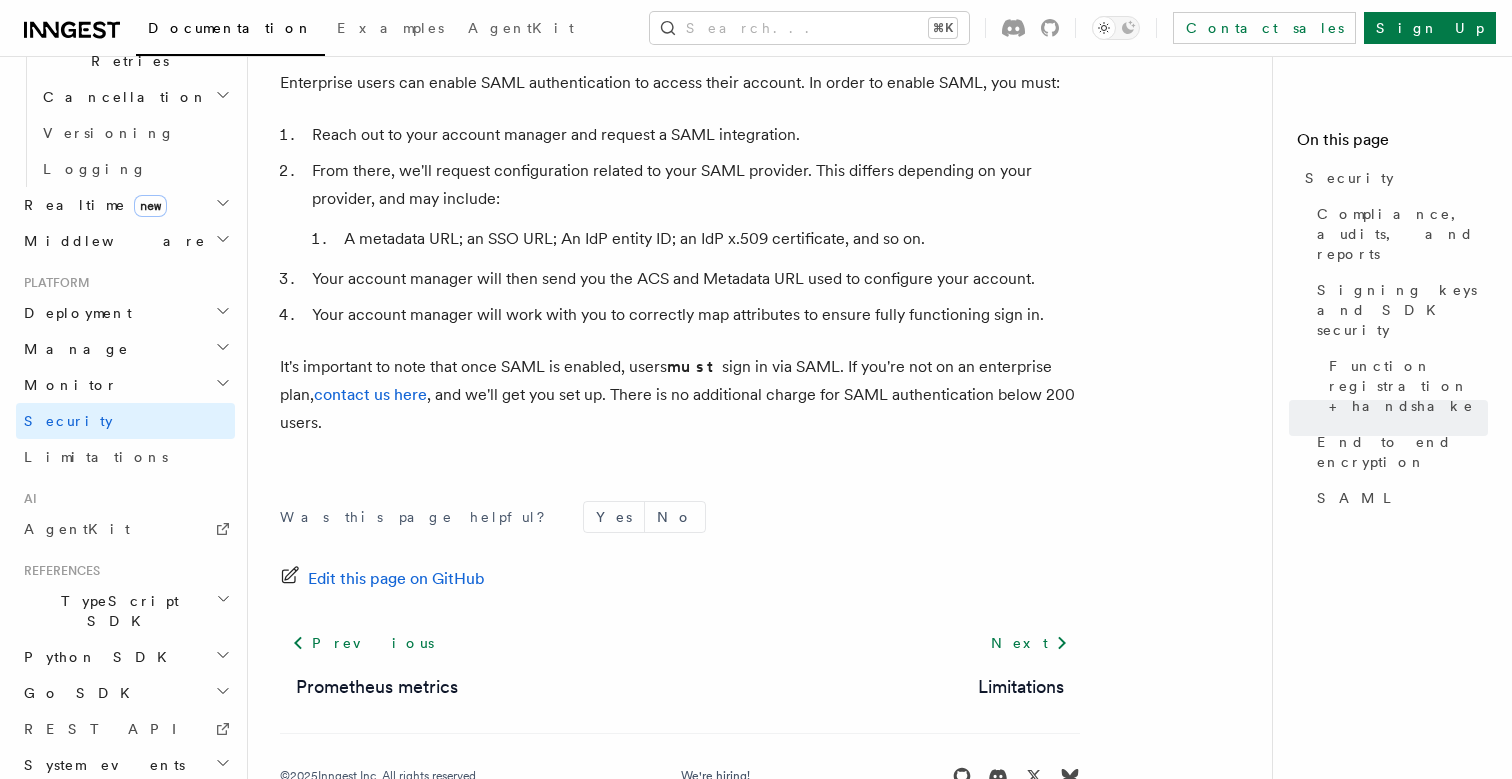 click 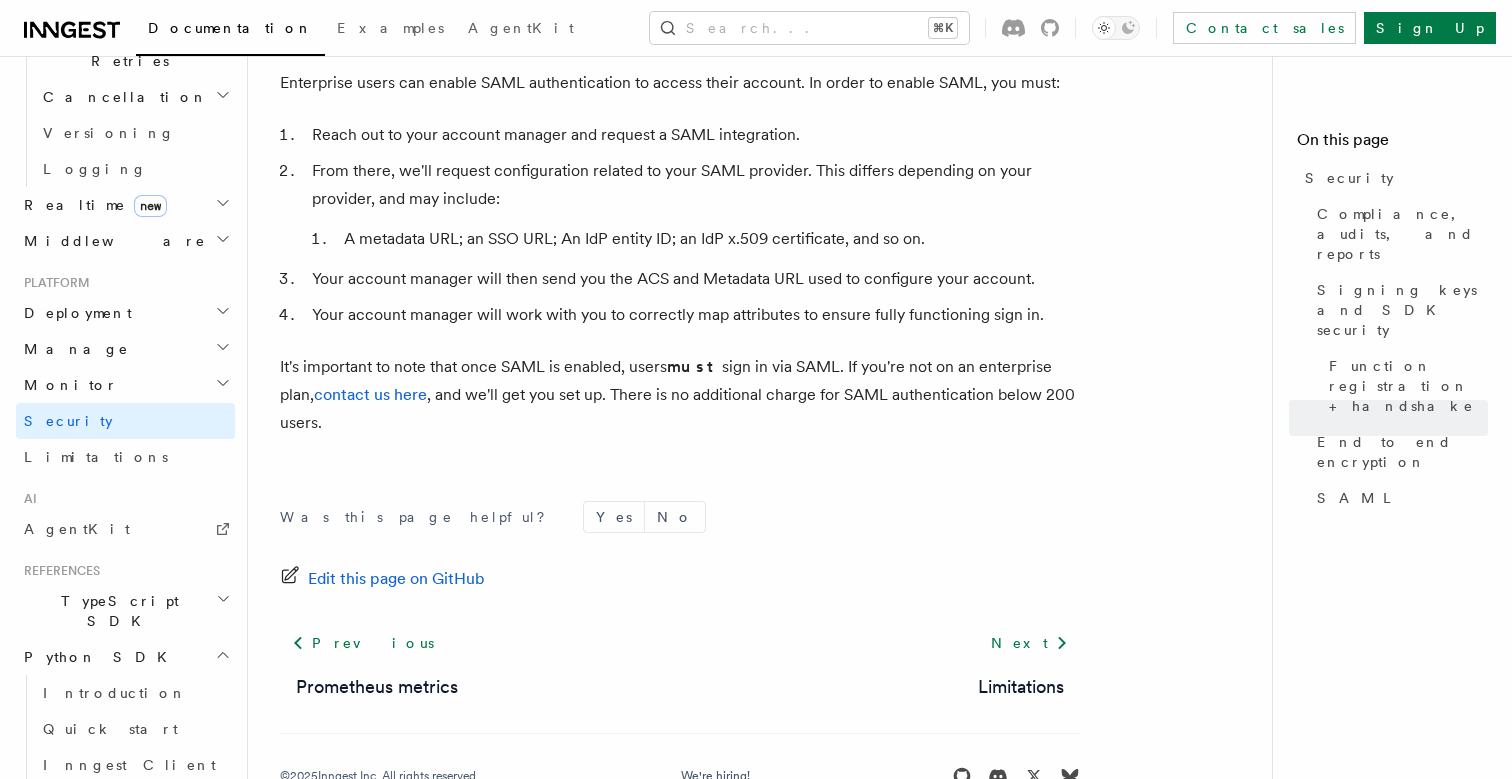 click 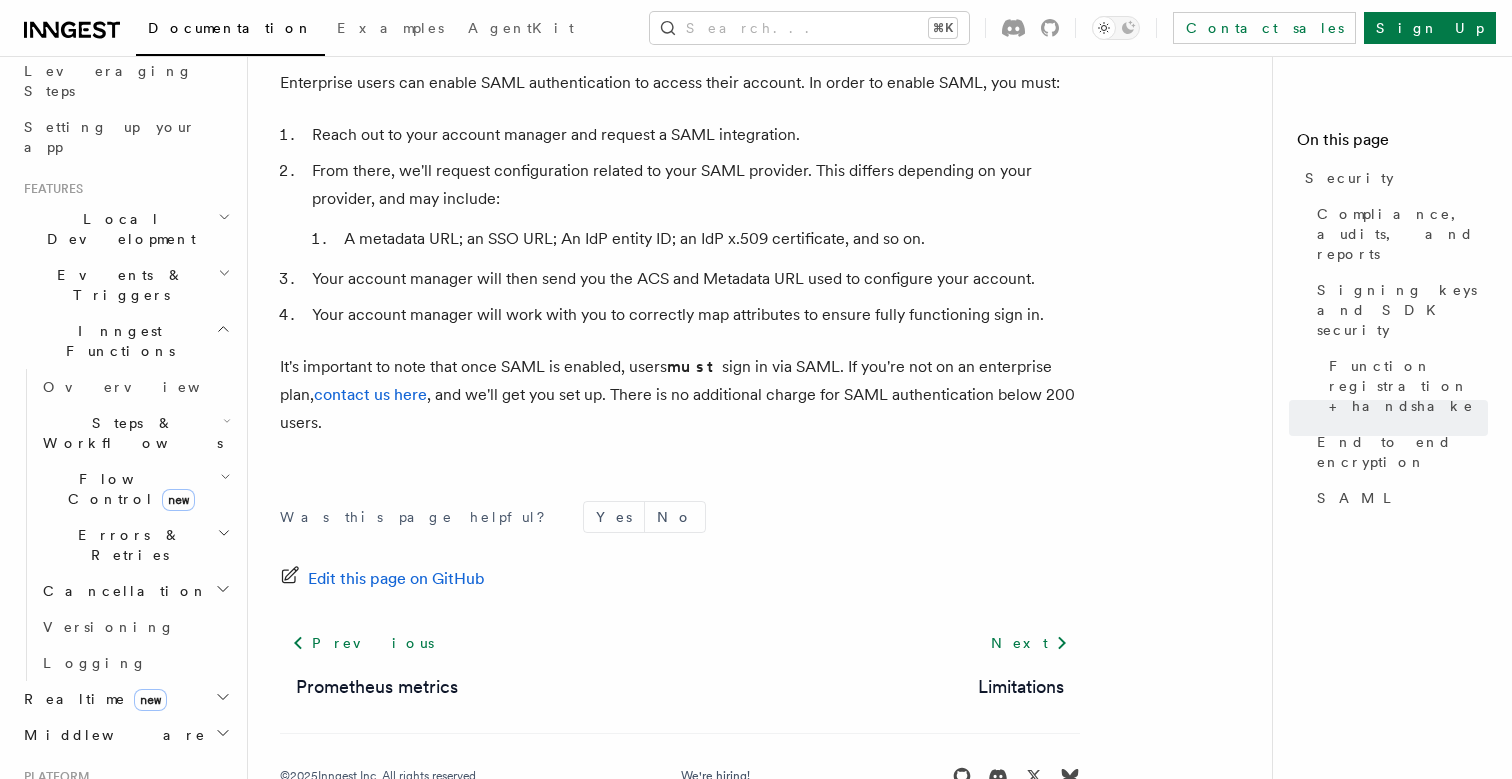 scroll, scrollTop: 0, scrollLeft: 0, axis: both 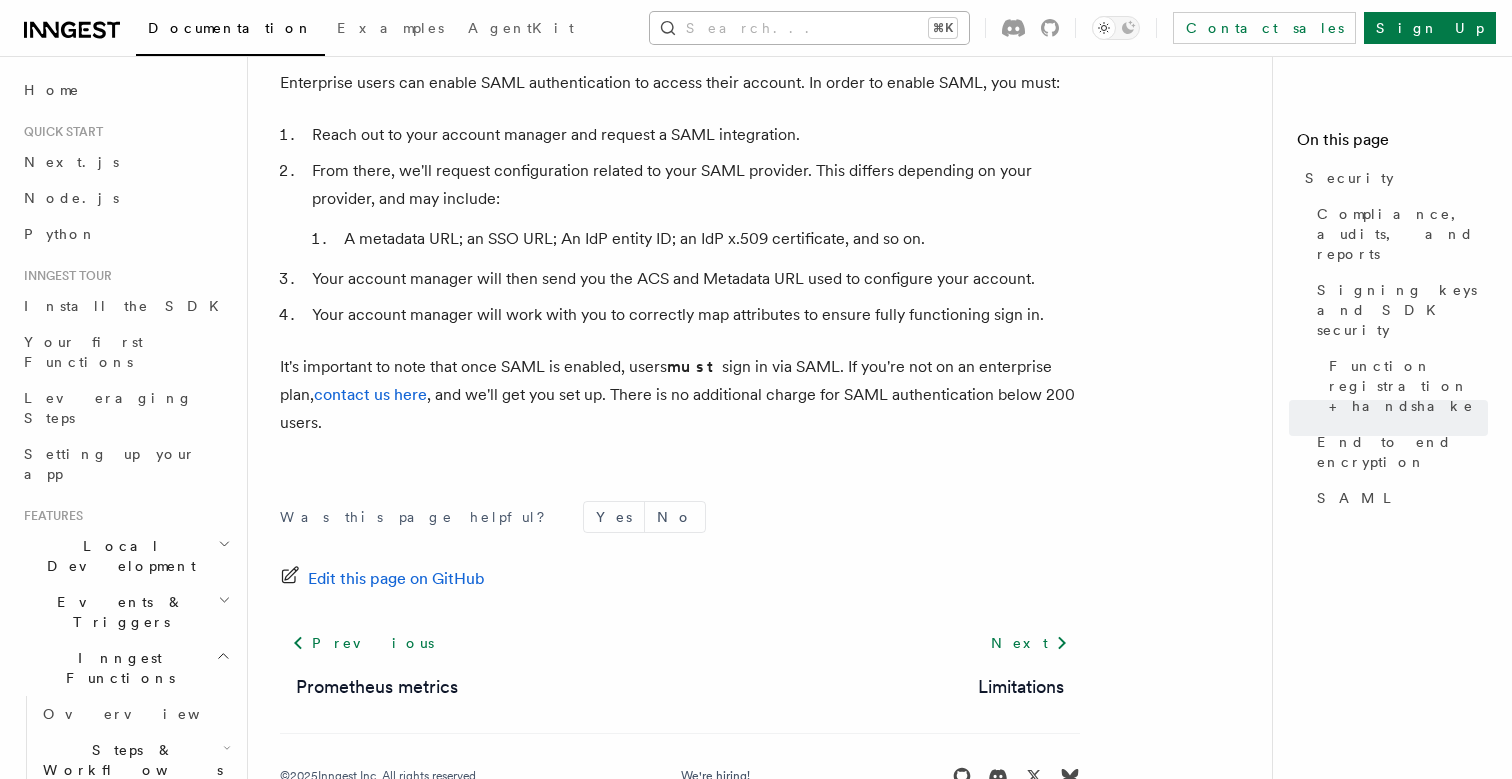 click on "Search... ⌘K" at bounding box center [809, 28] 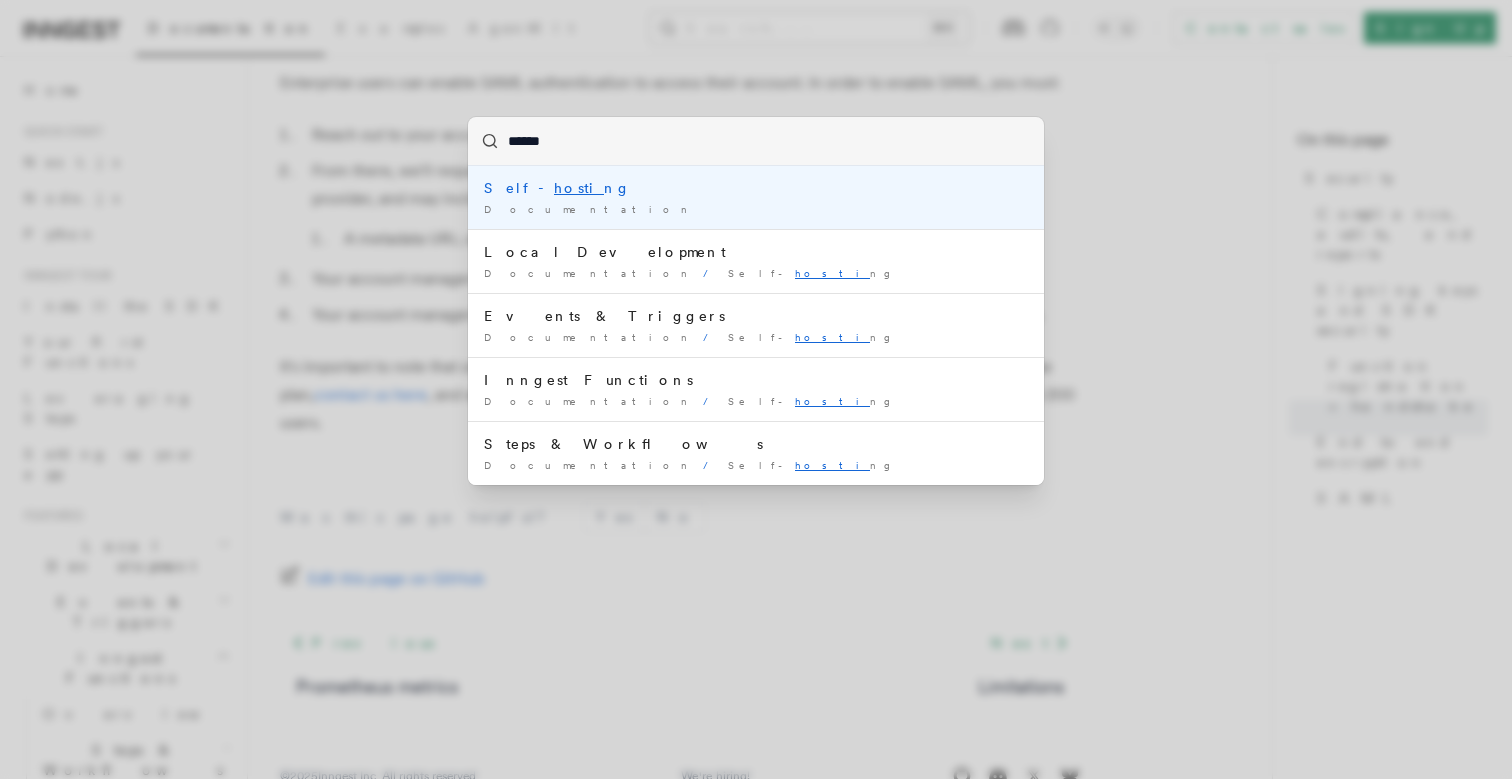 type on "*******" 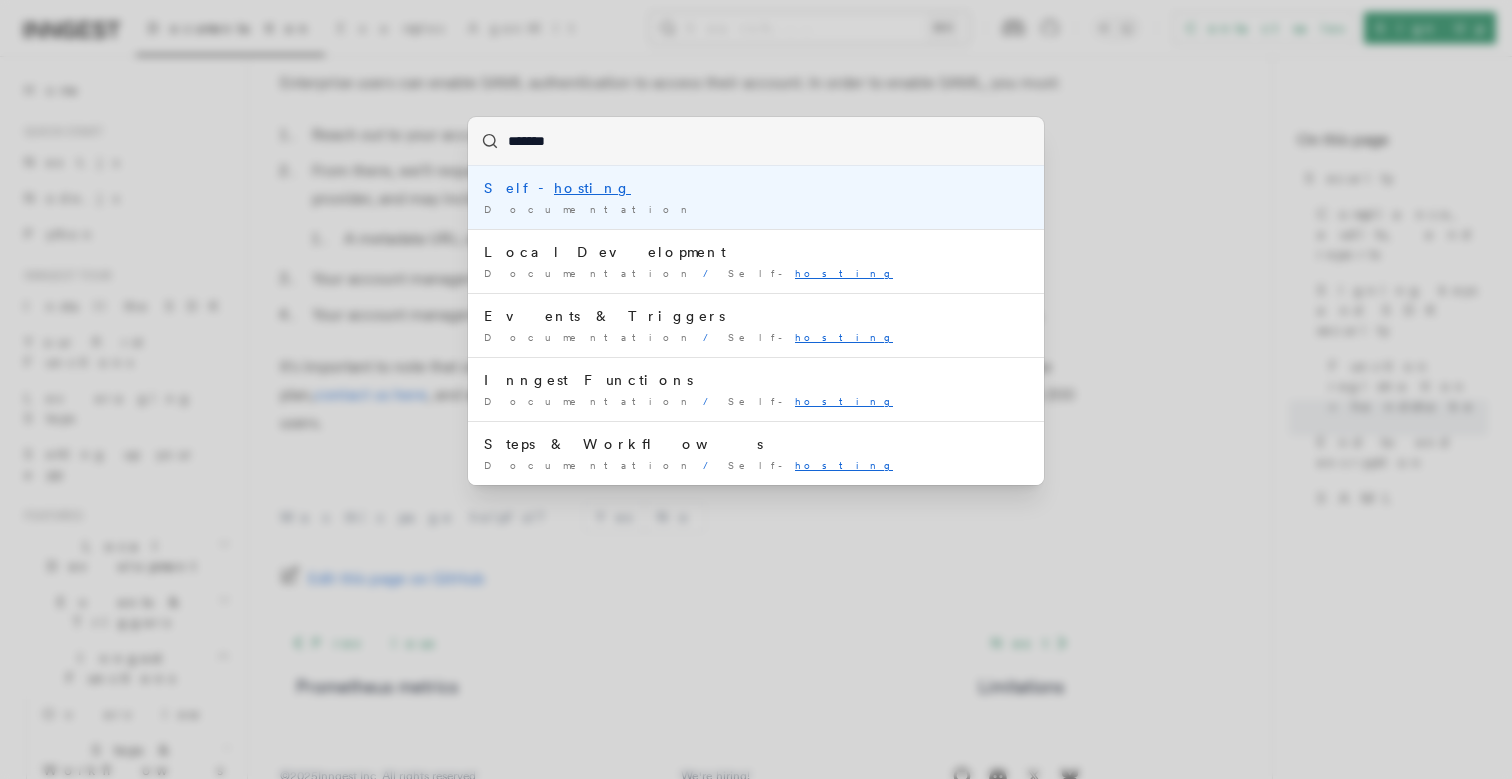 type 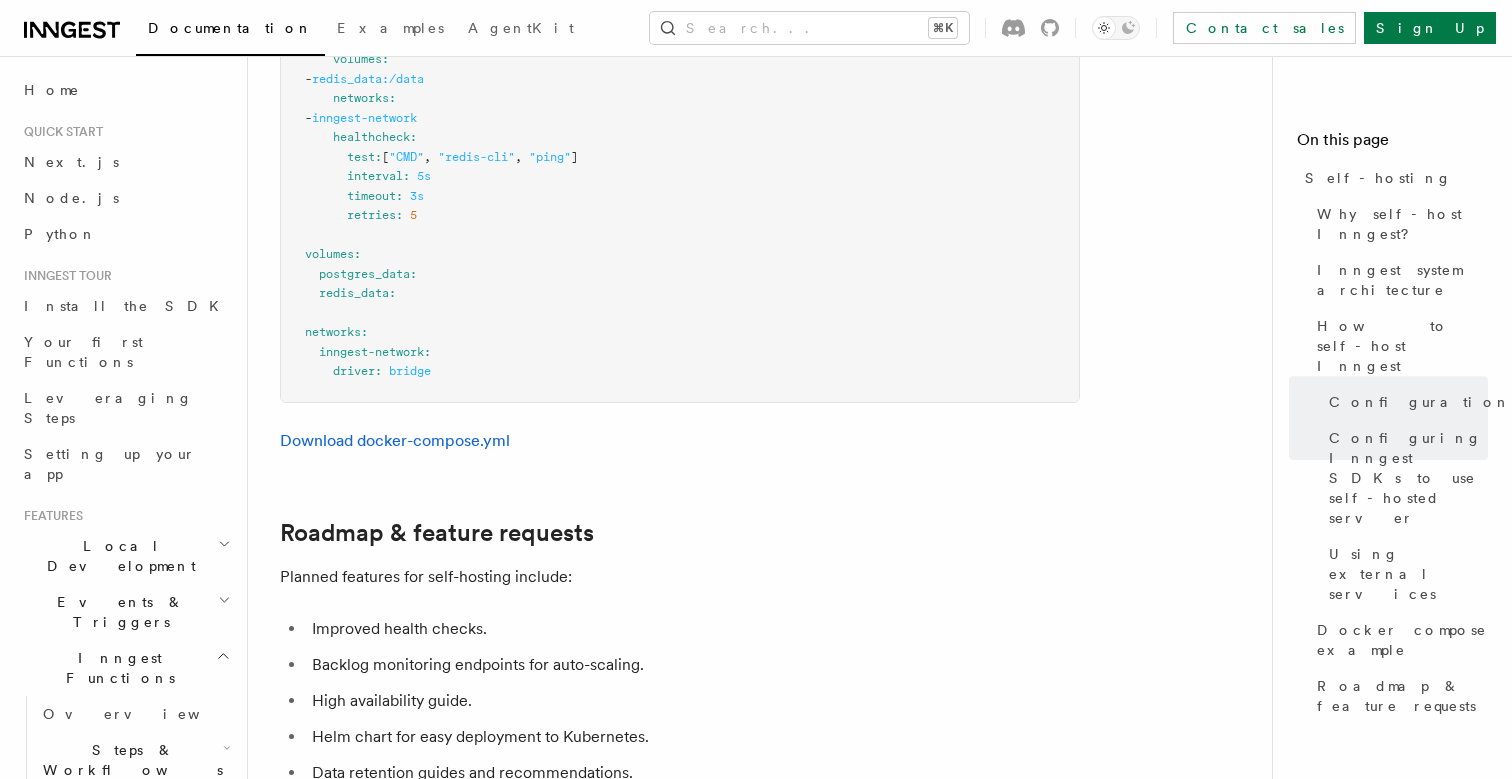 scroll, scrollTop: 6524, scrollLeft: 0, axis: vertical 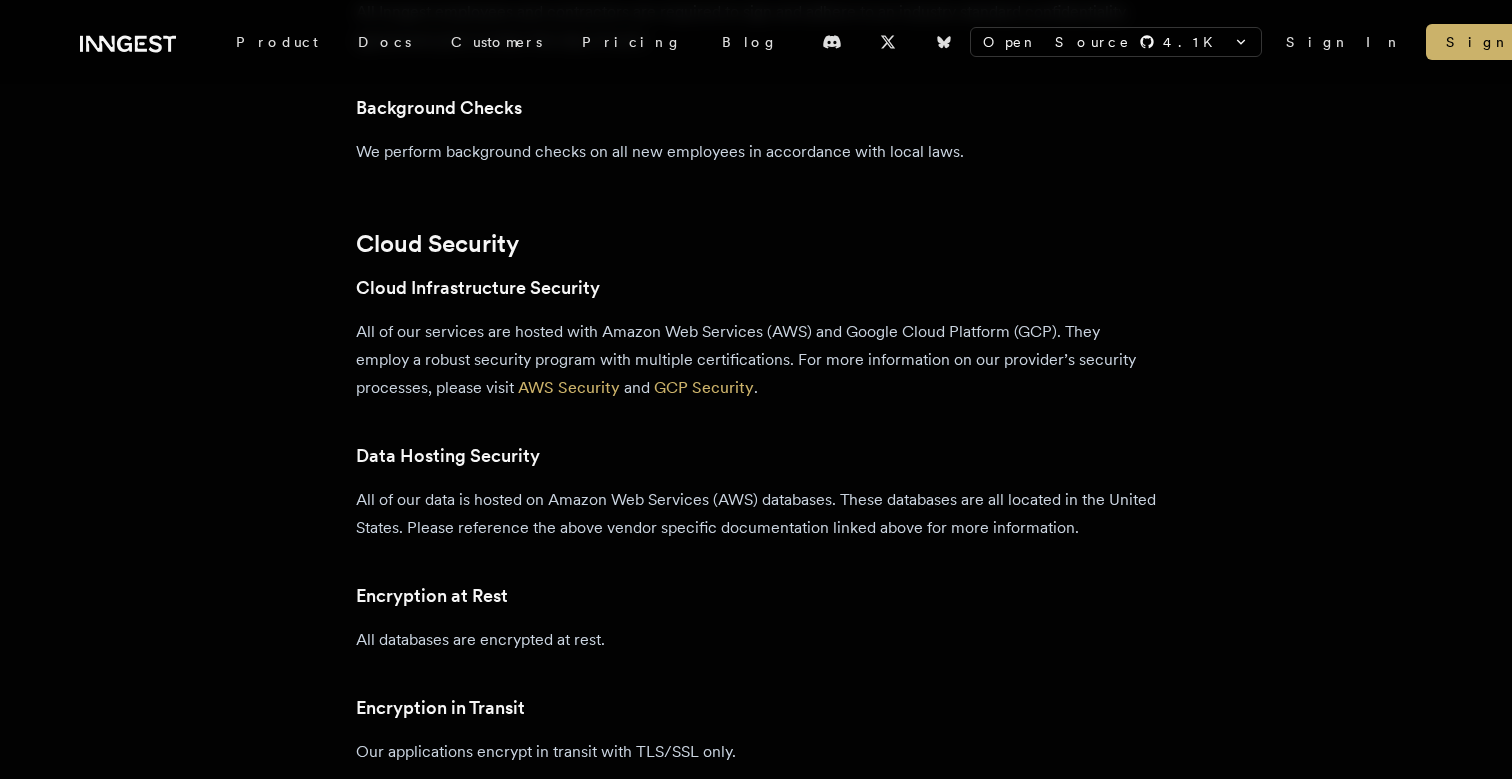 click on "All of our services are hosted with Amazon Web Services (AWS) and Google Cloud Platform (GCP). They employ a robust security program with multiple certifications. For more information on our provider’s security processes, please visit AWS Security and GCP Security ." at bounding box center [756, 360] 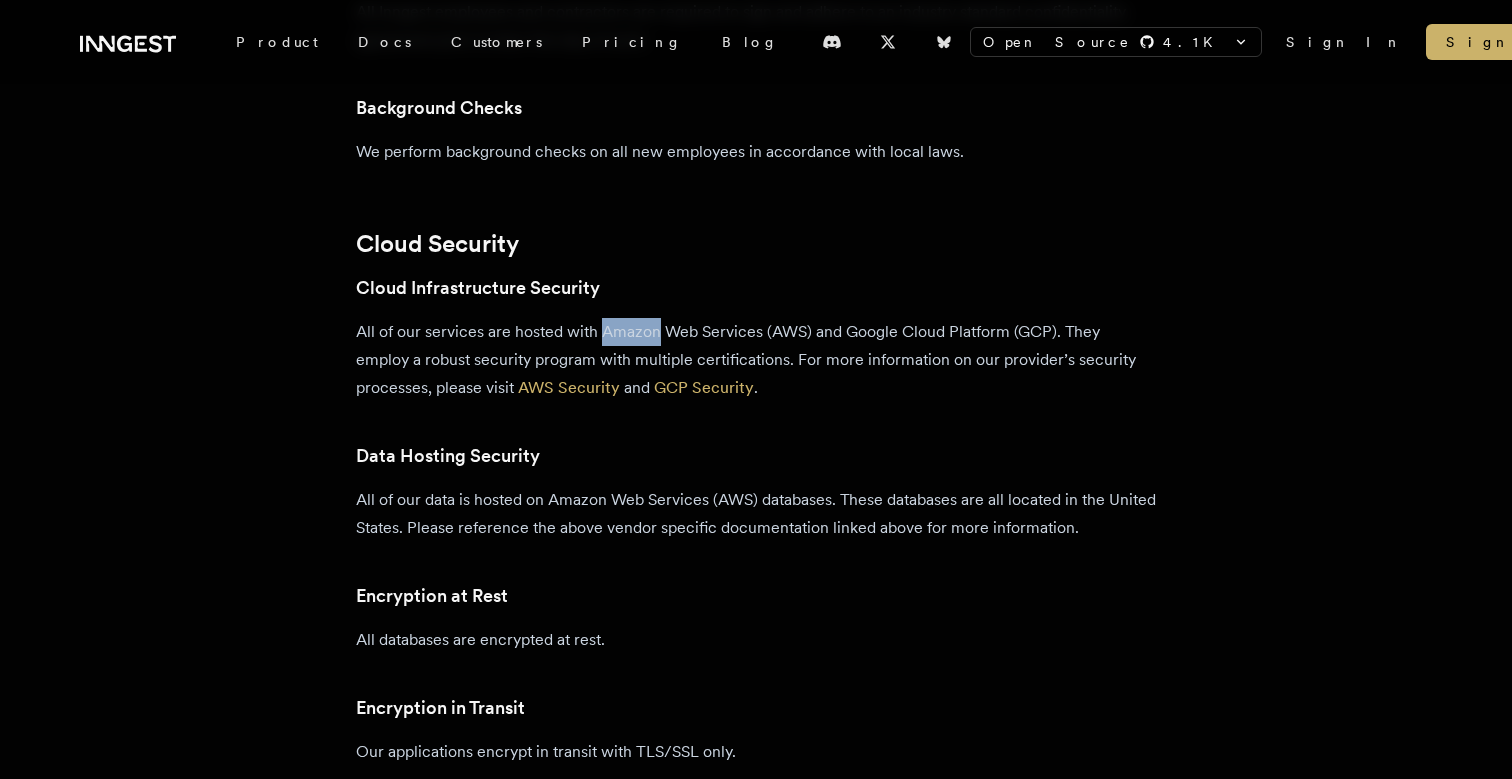 click on "All of our services are hosted with Amazon Web Services (AWS) and Google Cloud Platform (GCP). They employ a robust security program with multiple certifications. For more information on our provider’s security processes, please visit AWS Security and GCP Security ." at bounding box center [756, 360] 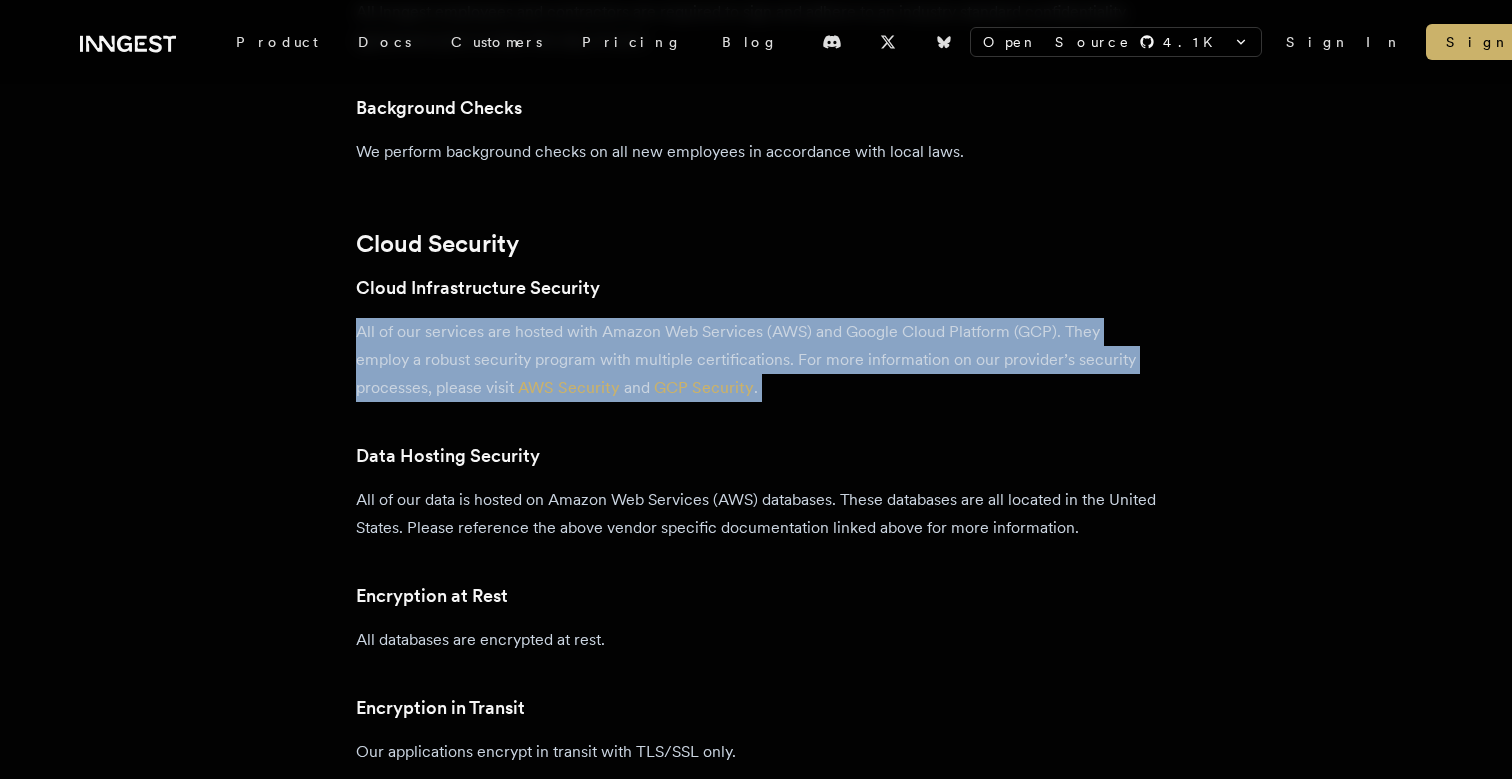 click on "All of our services are hosted with Amazon Web Services (AWS) and Google Cloud Platform (GCP). They employ a robust security program with multiple certifications. For more information on our provider’s security processes, please visit AWS Security and GCP Security ." at bounding box center (756, 360) 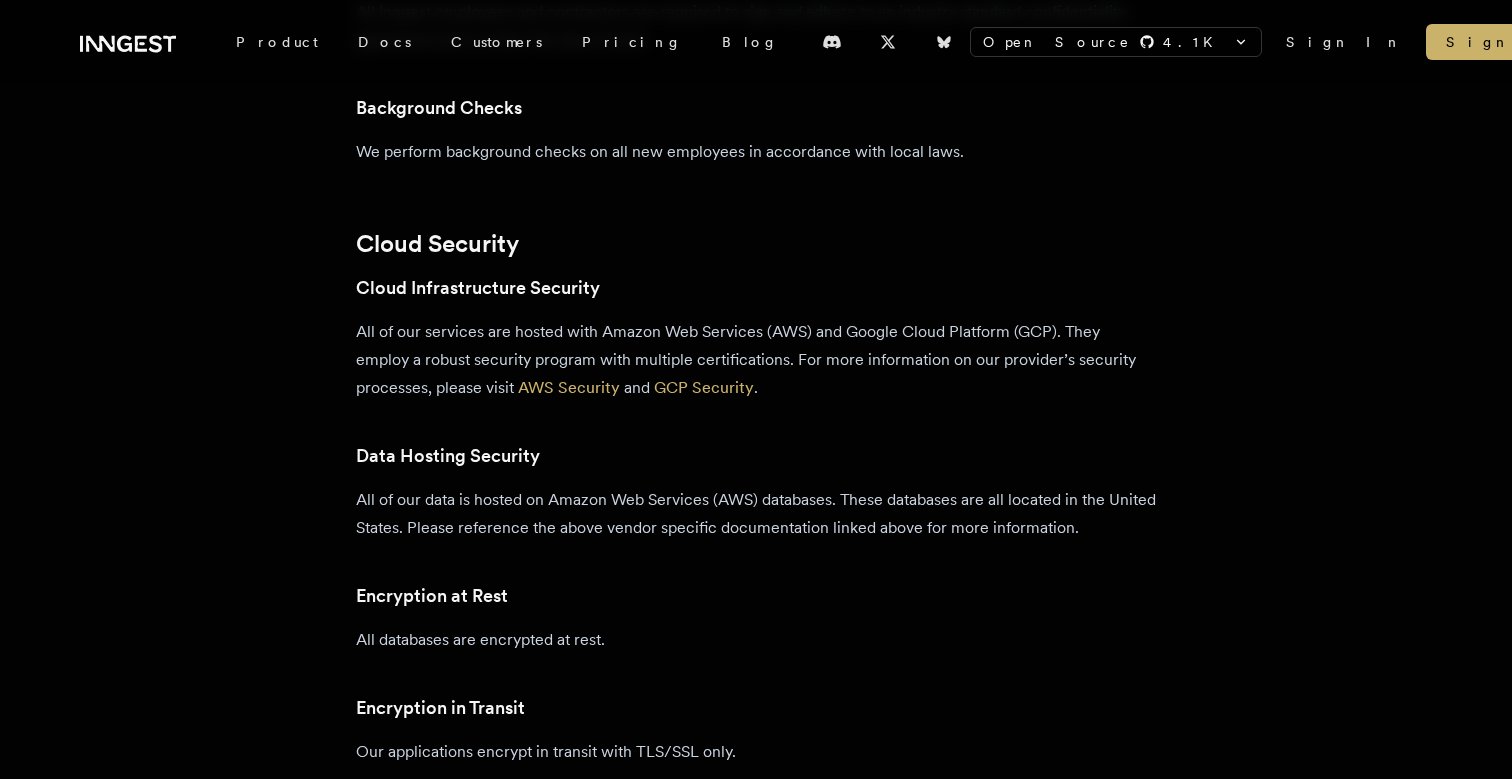 click on "All of our data is hosted on Amazon Web Services (AWS) databases. These databases are all located in the United States. Please reference the above vendor specific documentation linked above for more information." at bounding box center (756, 514) 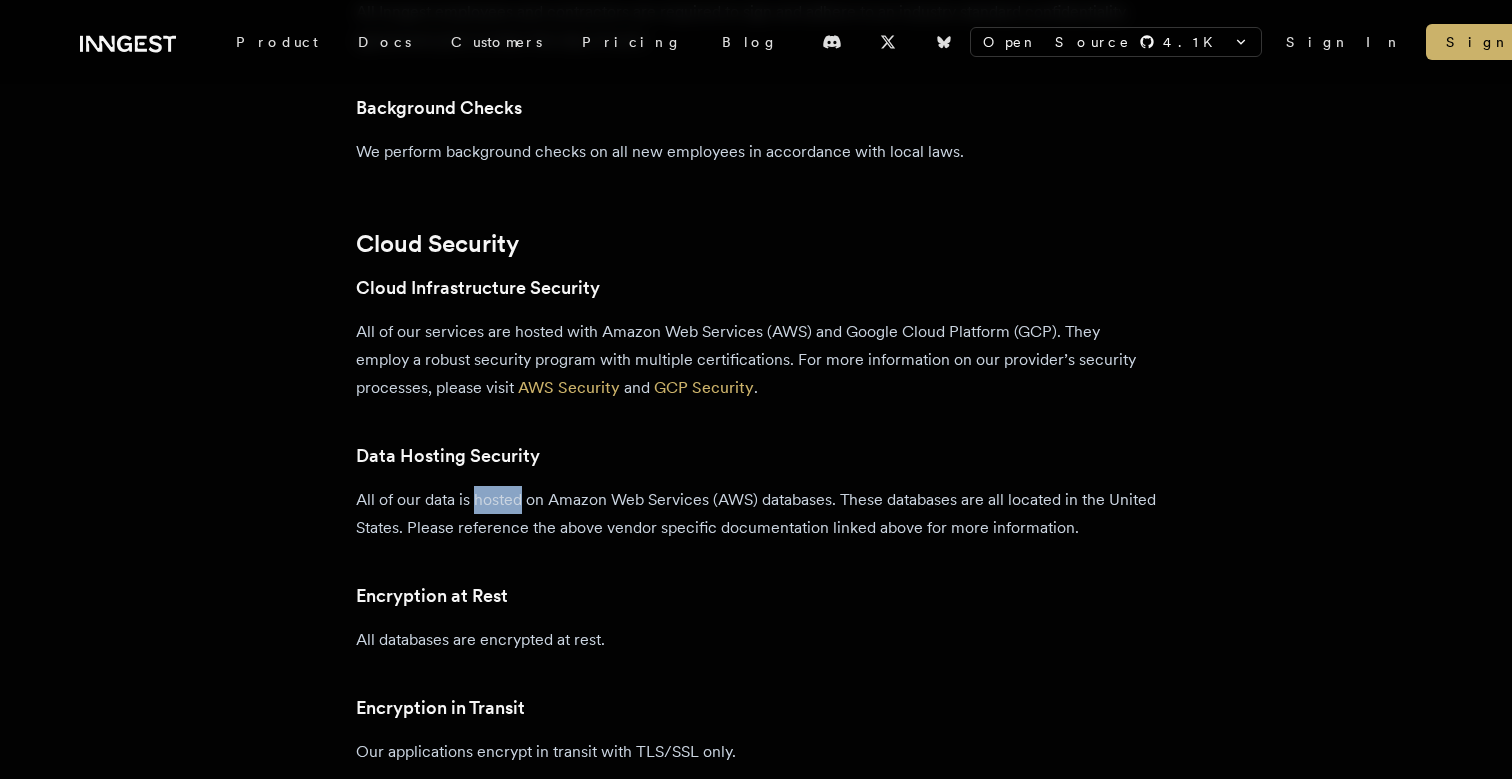 click on "All of our data is hosted on Amazon Web Services (AWS) databases. These databases are all located in the United States. Please reference the above vendor specific documentation linked above for more information." at bounding box center (756, 514) 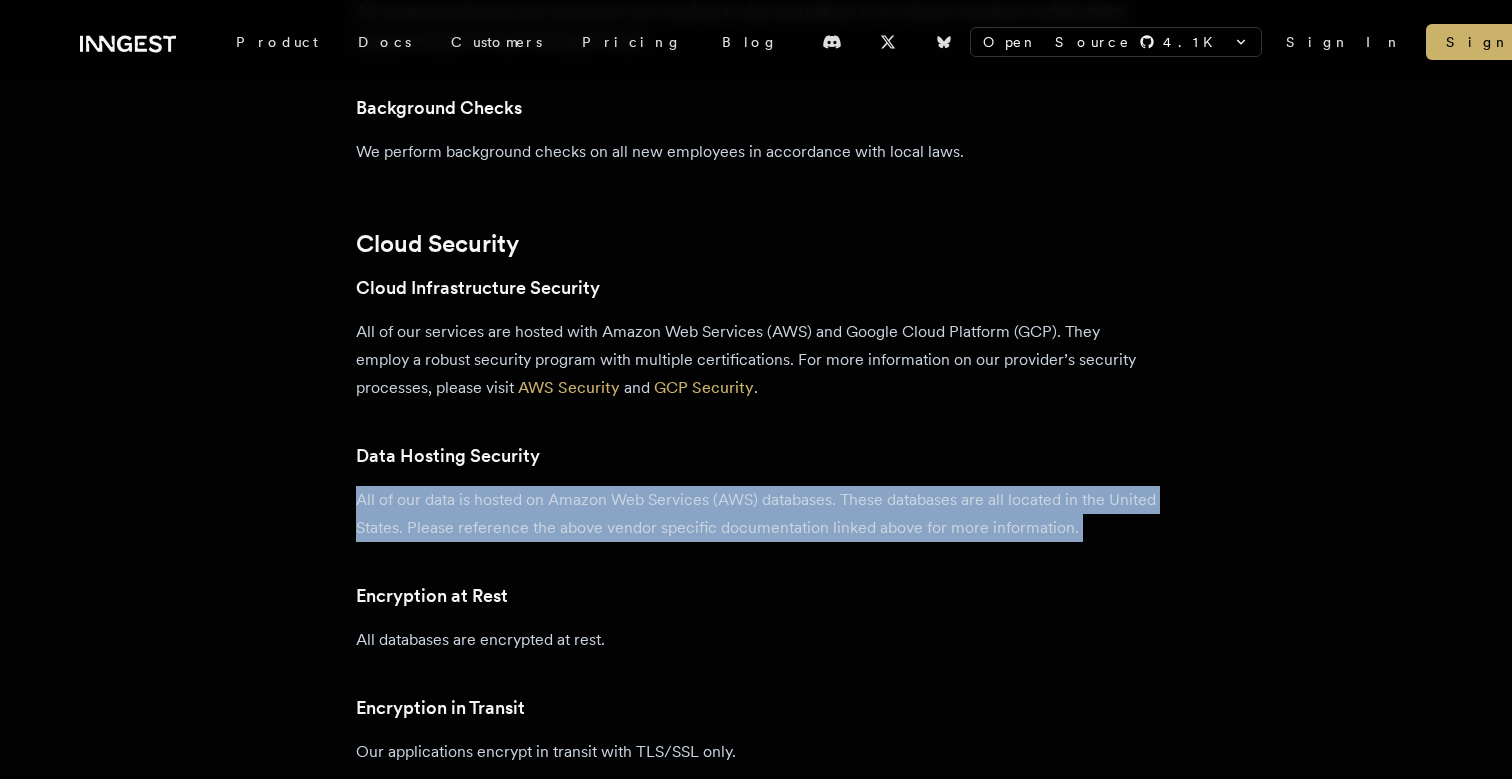 click on "All of our data is hosted on Amazon Web Services (AWS) databases. These databases are all located in the United States. Please reference the above vendor specific documentation linked above for more information." at bounding box center [756, 514] 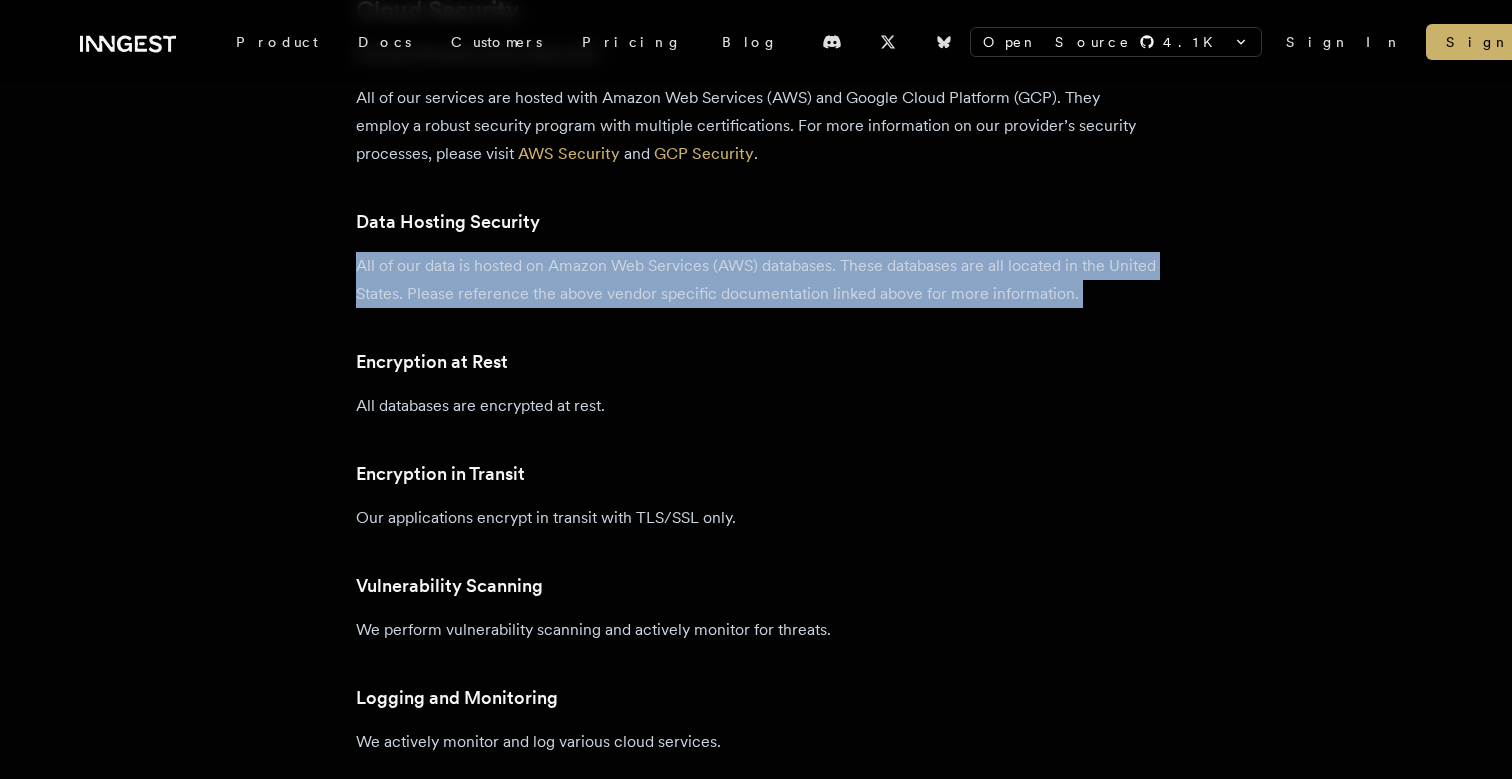 scroll, scrollTop: 1768, scrollLeft: 0, axis: vertical 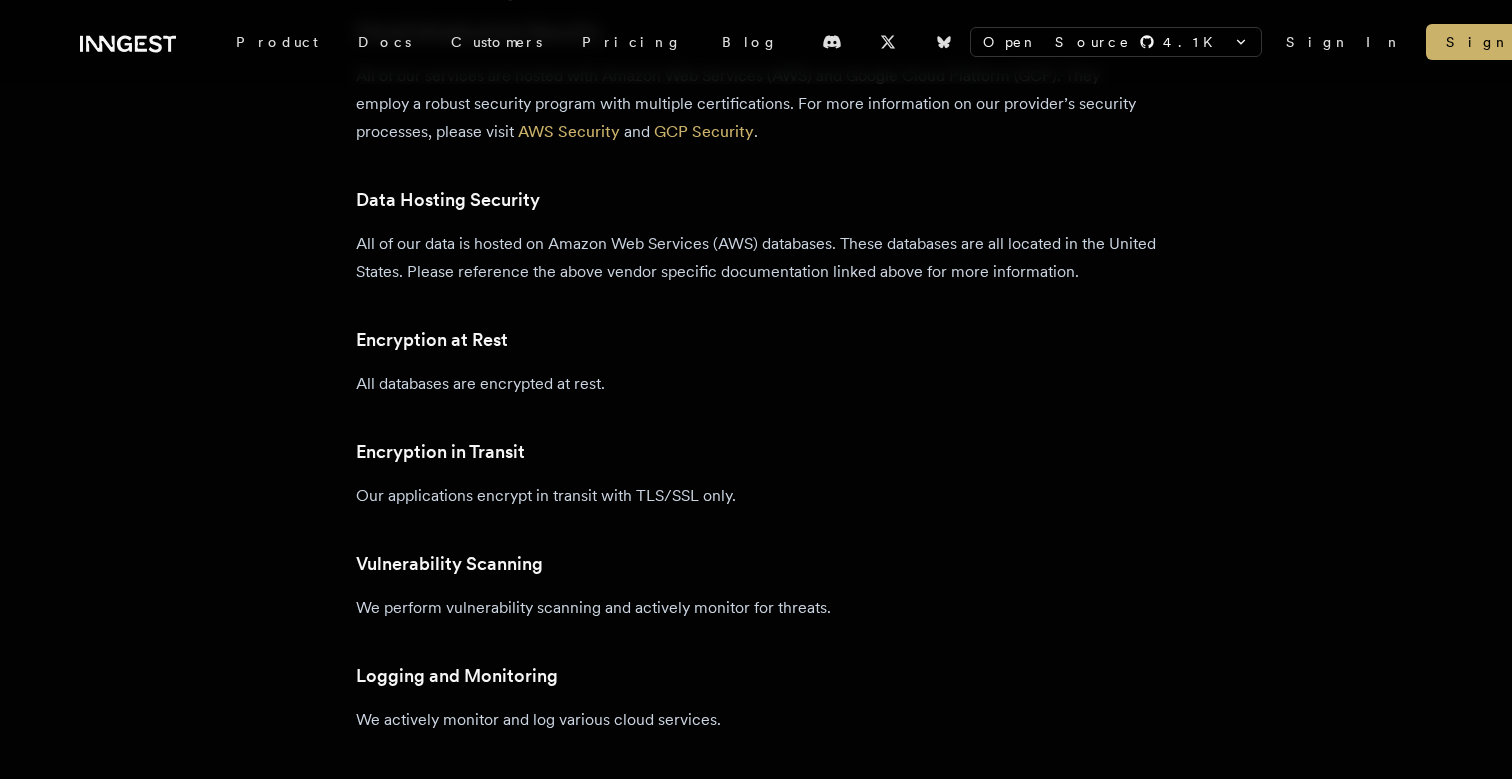 click on "Security Report a security issue Inngest is SOC 2 Type II compliant. Read our announcement , request a copy of the report or contact us for additional questions. To read how we handle SDK and function security, read our docs on security . Organizational Security Information Security Program We have an Information Security Program in place that is communicated throughout the organization. Our Information Security Program follows the criteria set forth by the SOC 2 Framework. SOC 2 is a widely known information security auditing procedure created by the American Institute of Certified Public Accountants. Third-Party Audits Our organization undergoes independent third-party assessments to test our security and compliance controls. Third-Party Penetration Testing We perform an independent third-party penetration at least annually to ensure that the security posture of our services is uncompromised. Roles and Responsibilities Security Awareness Training Confidentiality Background Checks Cloud Security" at bounding box center (756, 357) 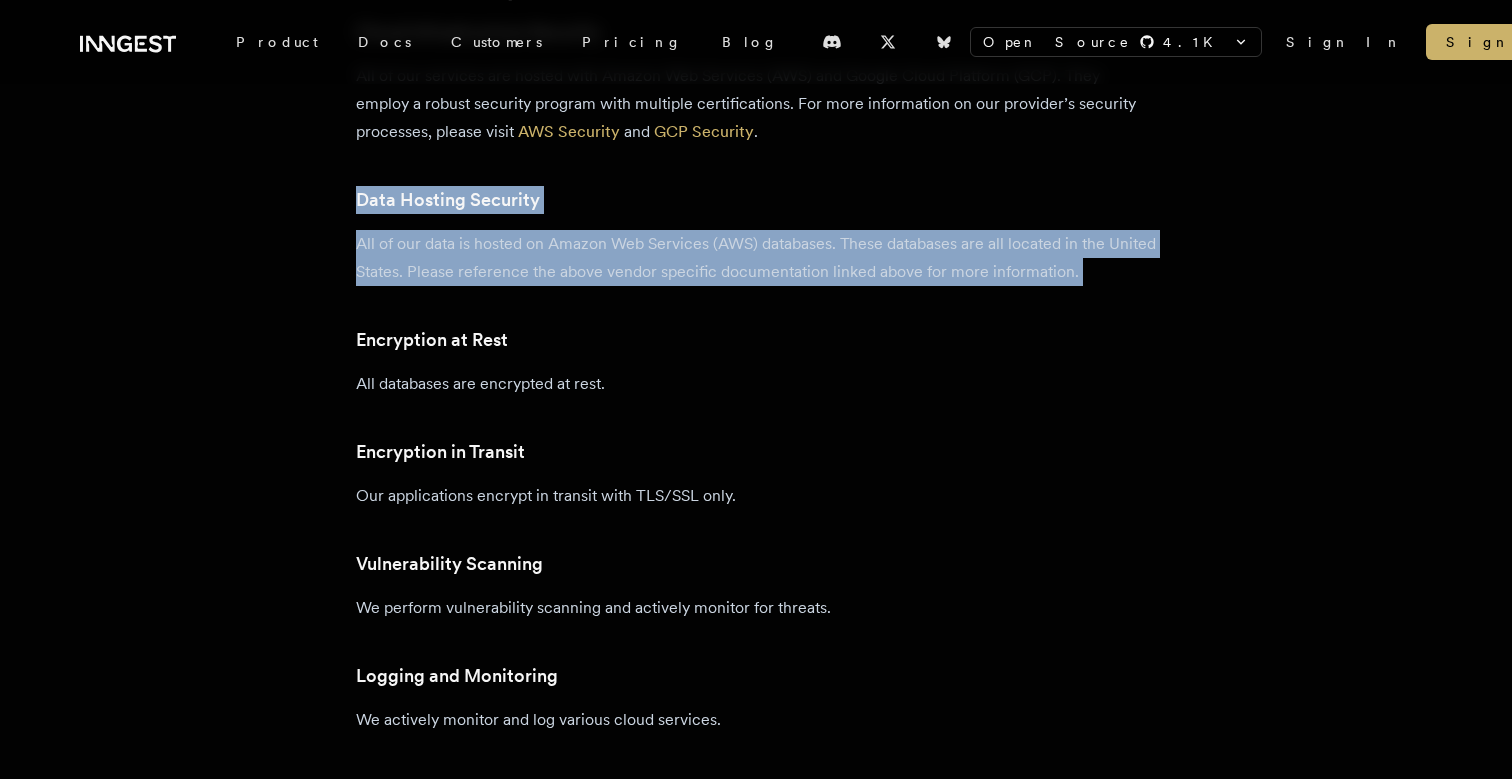 drag, startPoint x: 356, startPoint y: 204, endPoint x: 1185, endPoint y: 306, distance: 835.25146 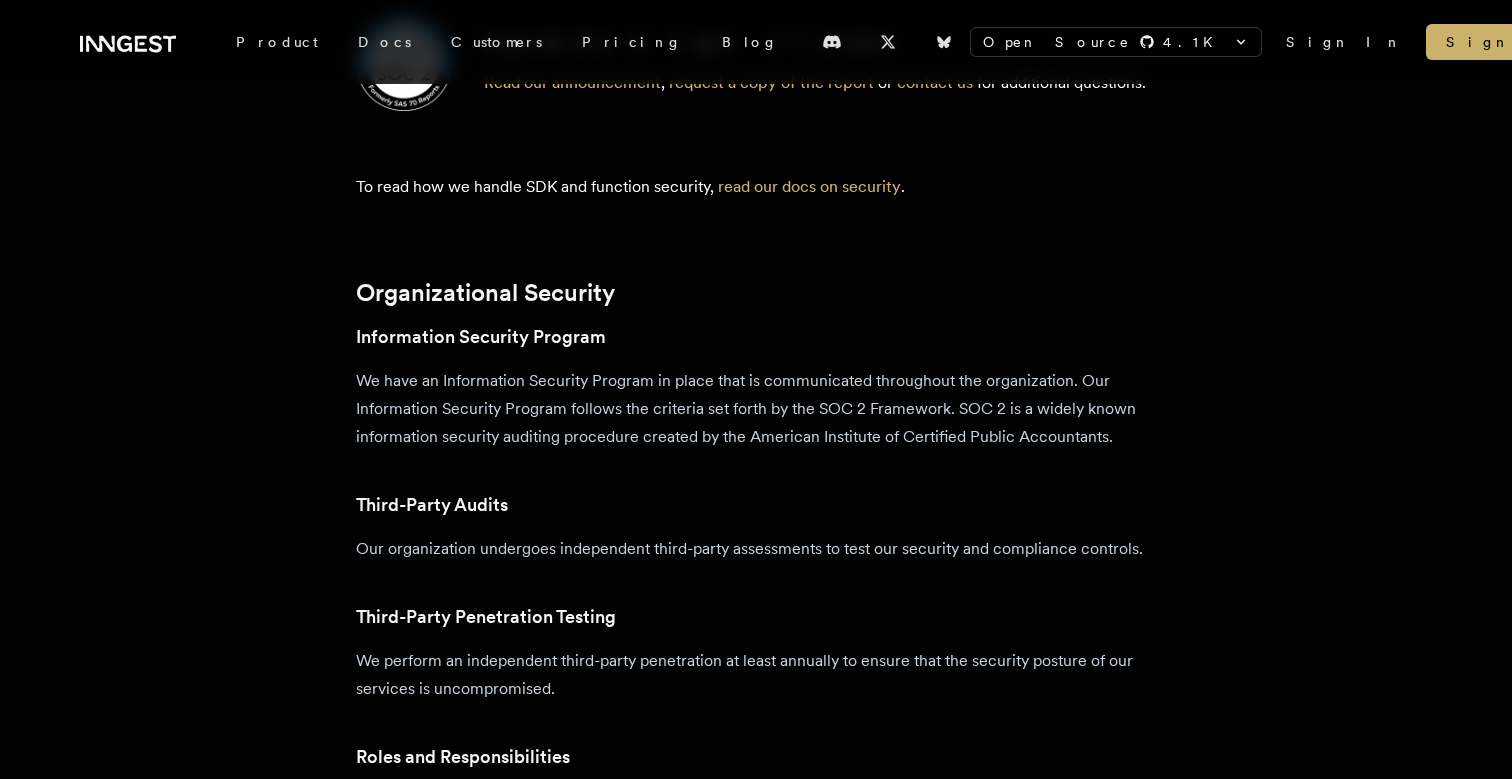 scroll, scrollTop: 506, scrollLeft: 0, axis: vertical 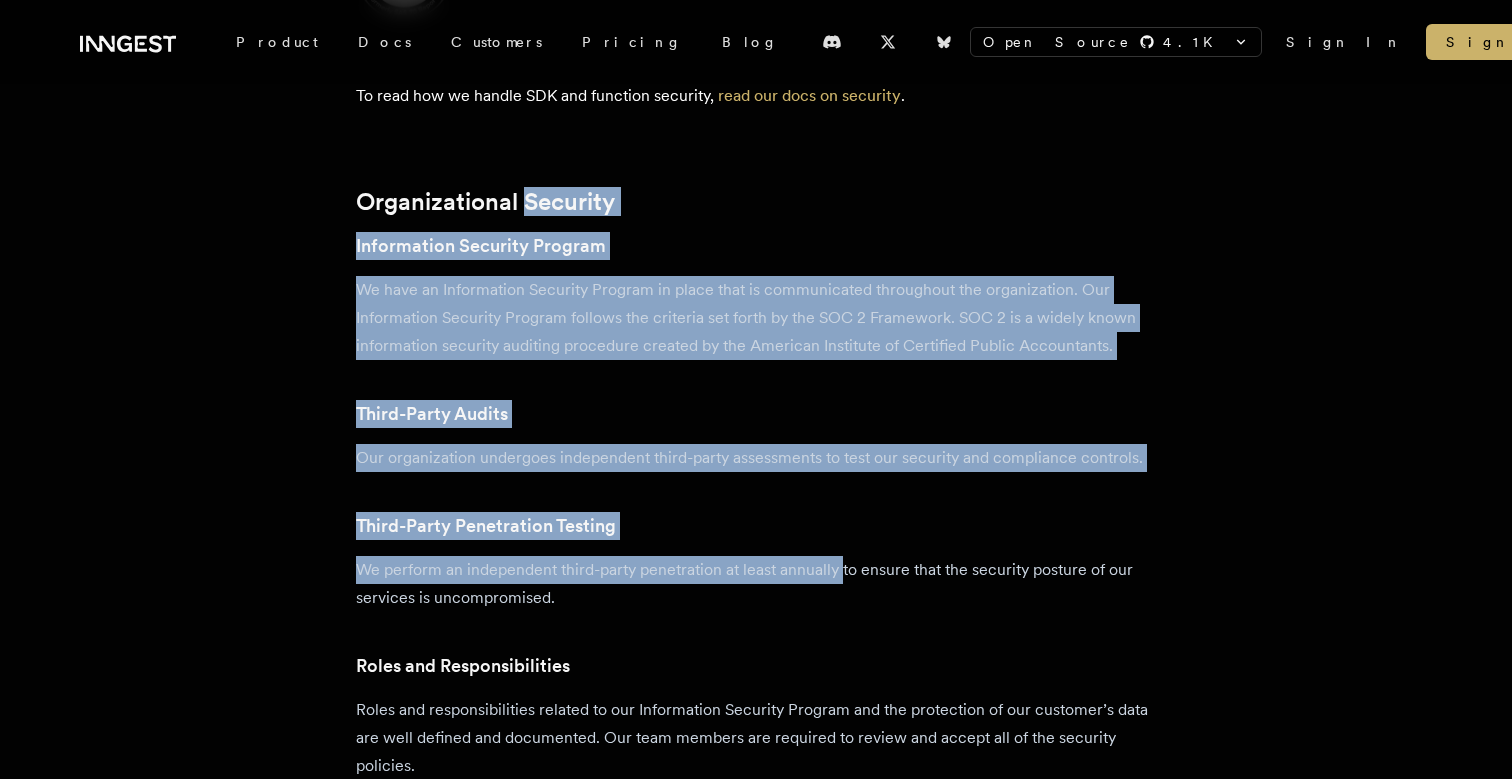 drag, startPoint x: 532, startPoint y: 198, endPoint x: 849, endPoint y: 566, distance: 485.70877 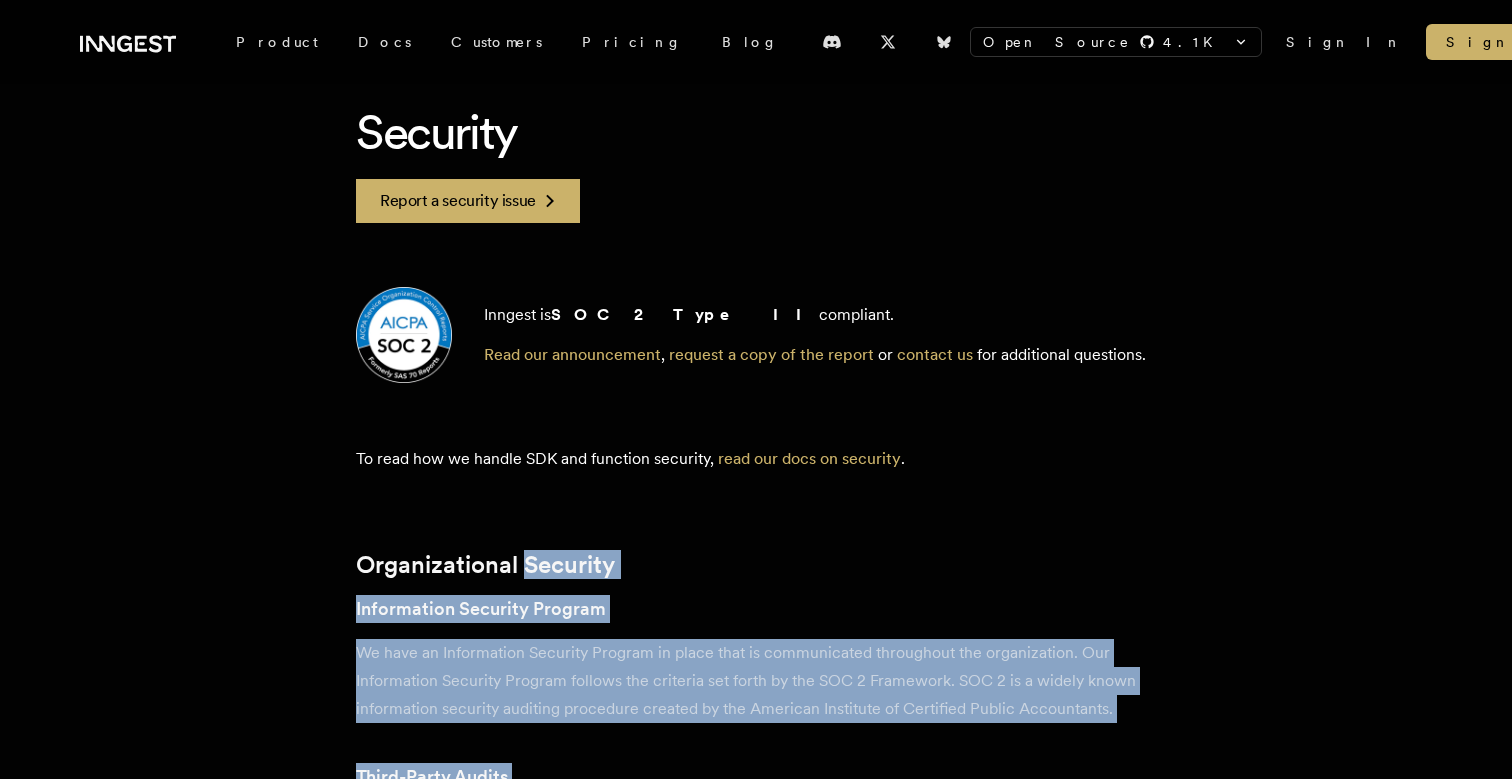 scroll, scrollTop: 0, scrollLeft: 0, axis: both 